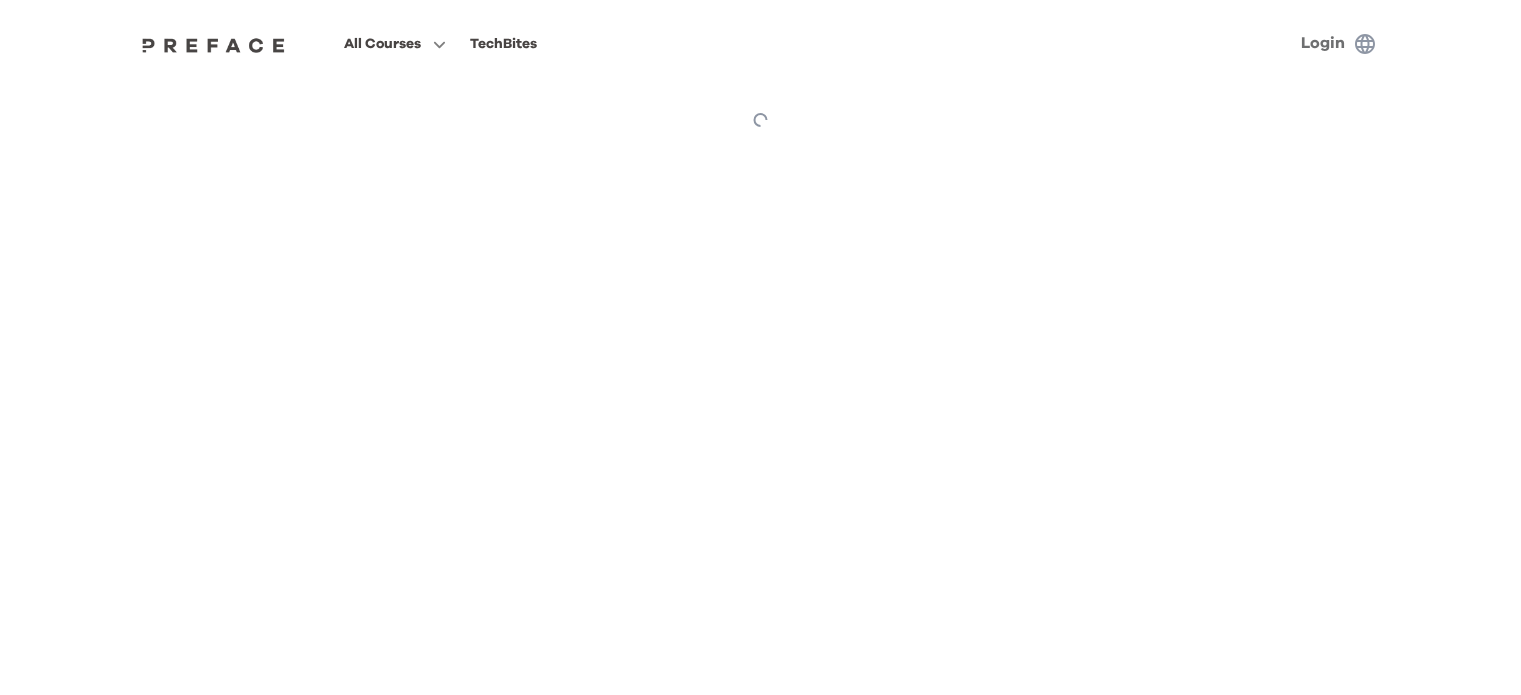 scroll, scrollTop: 0, scrollLeft: 0, axis: both 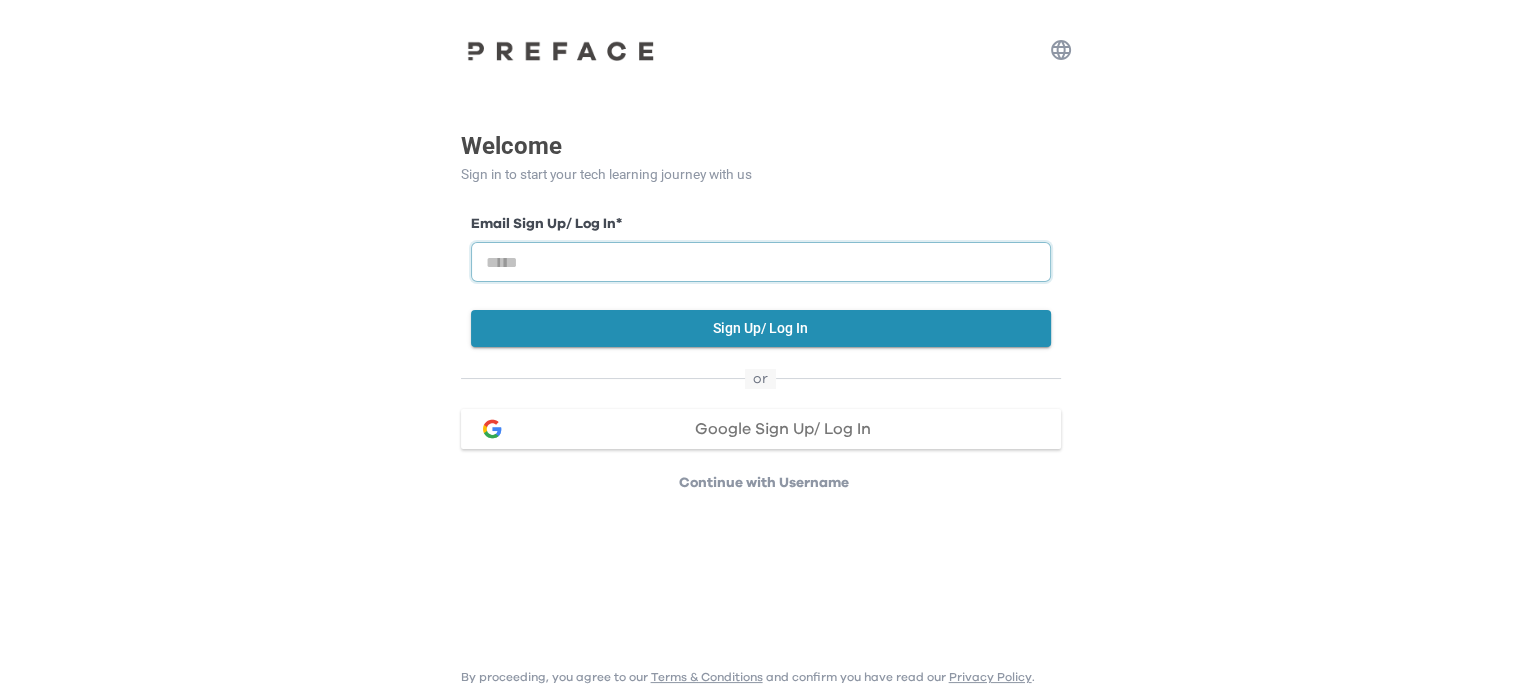 click at bounding box center (761, 262) 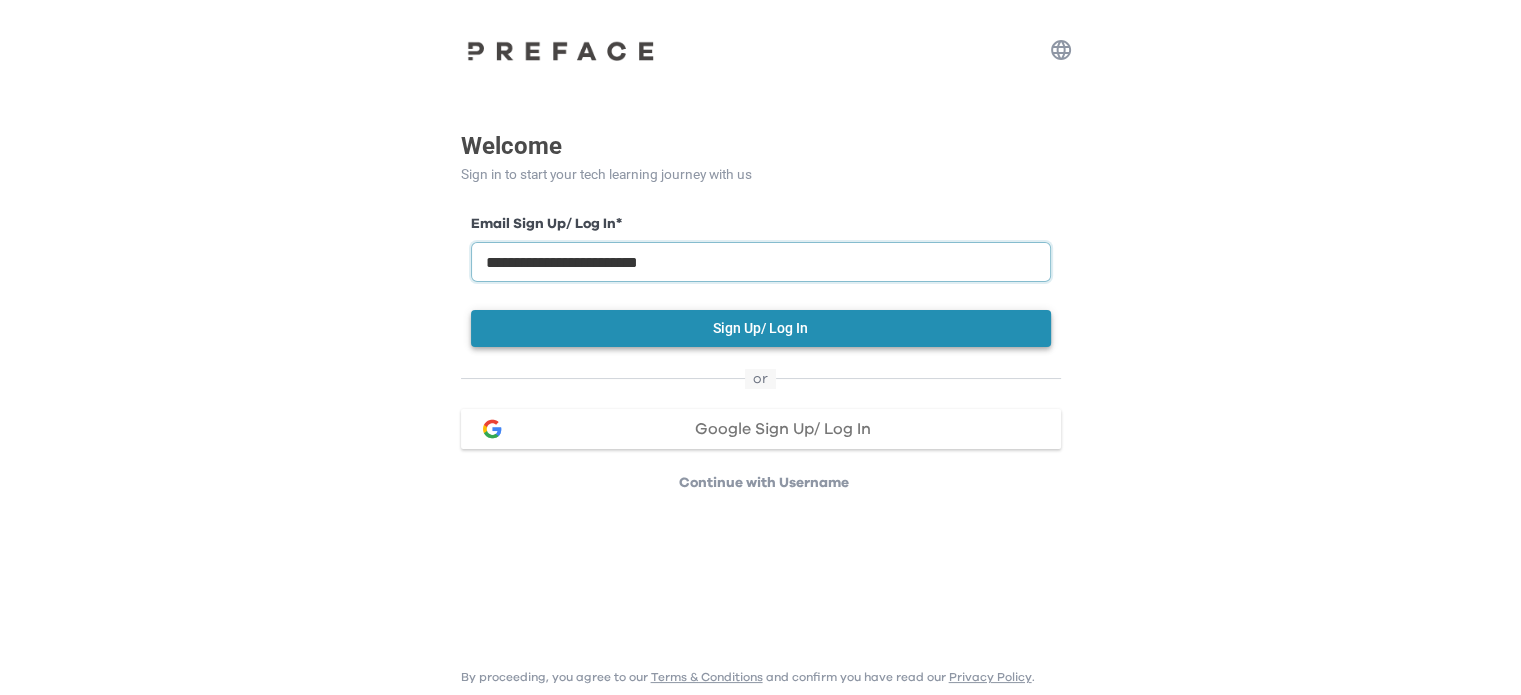 type on "**********" 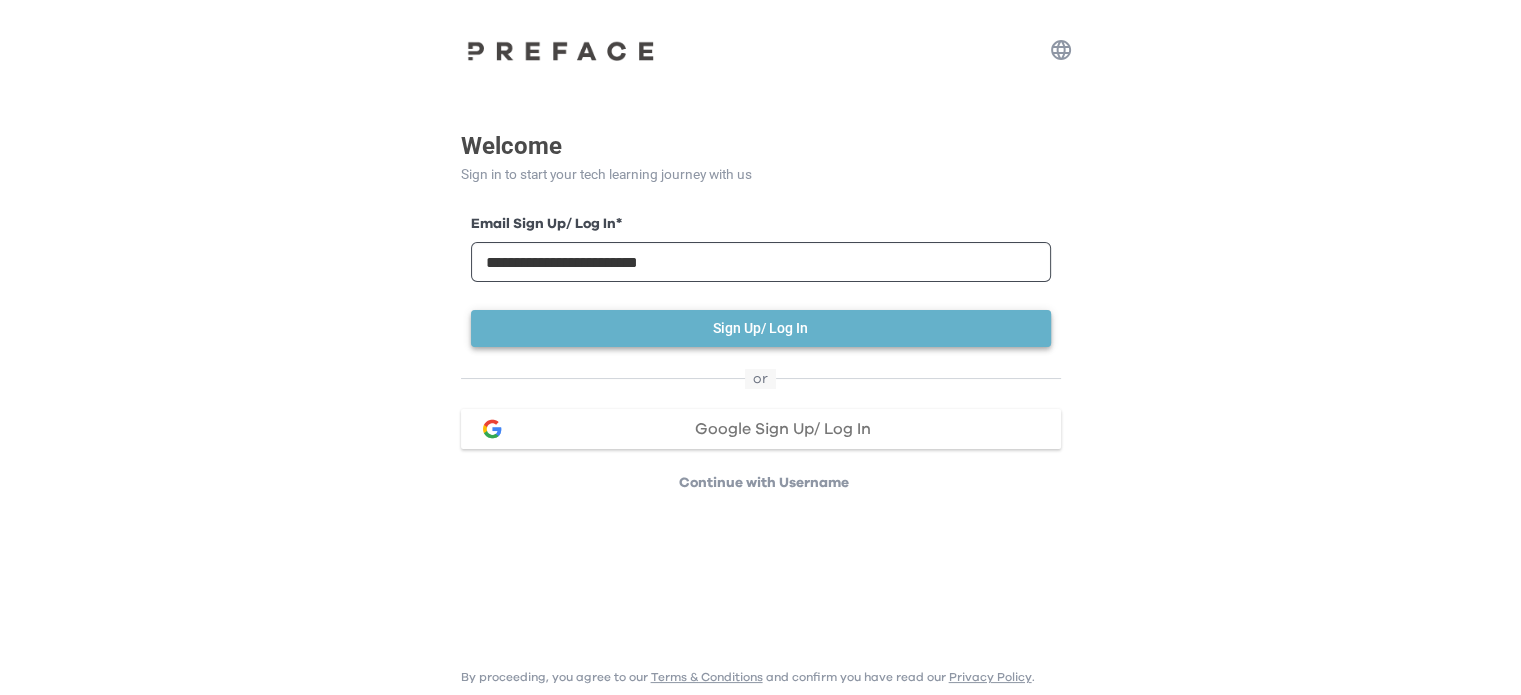 click on "Sign Up/ Log In" at bounding box center [761, 328] 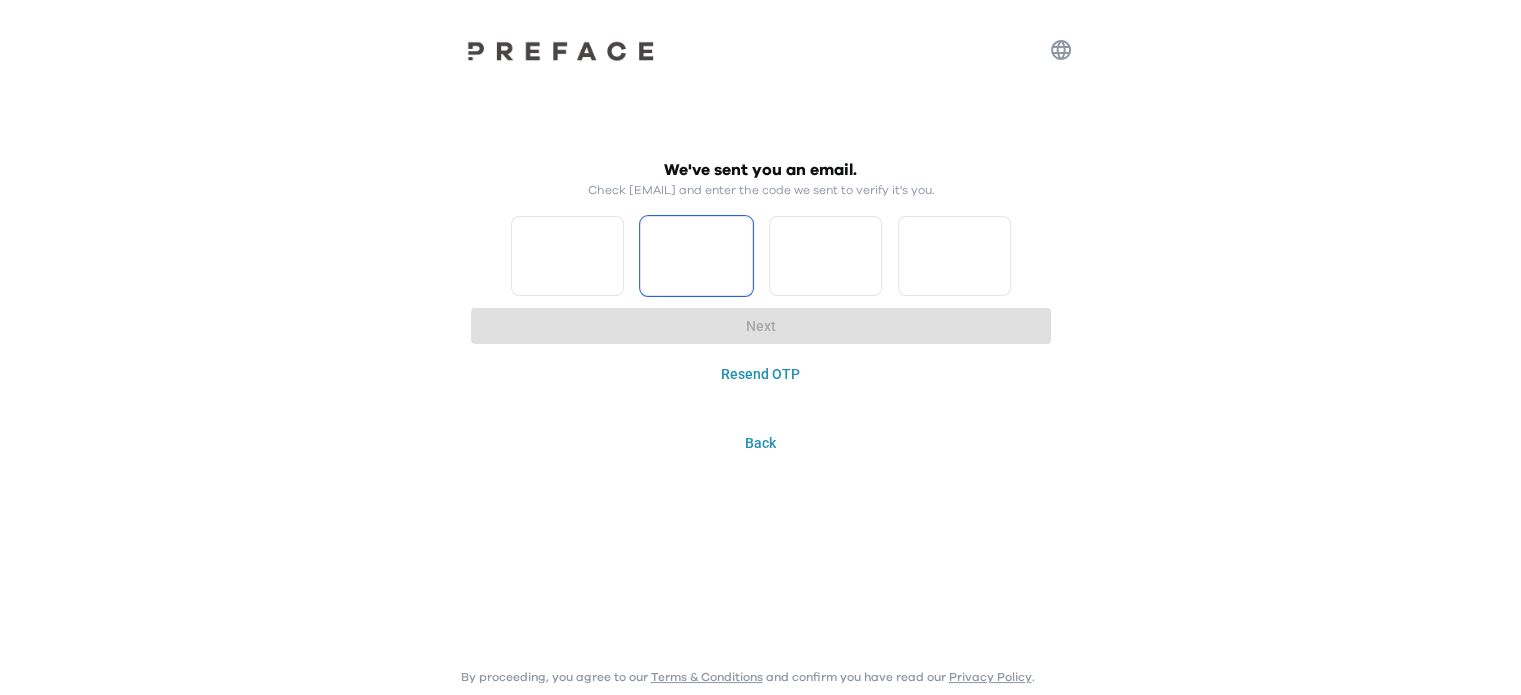 click on "*" at bounding box center (567, 256) 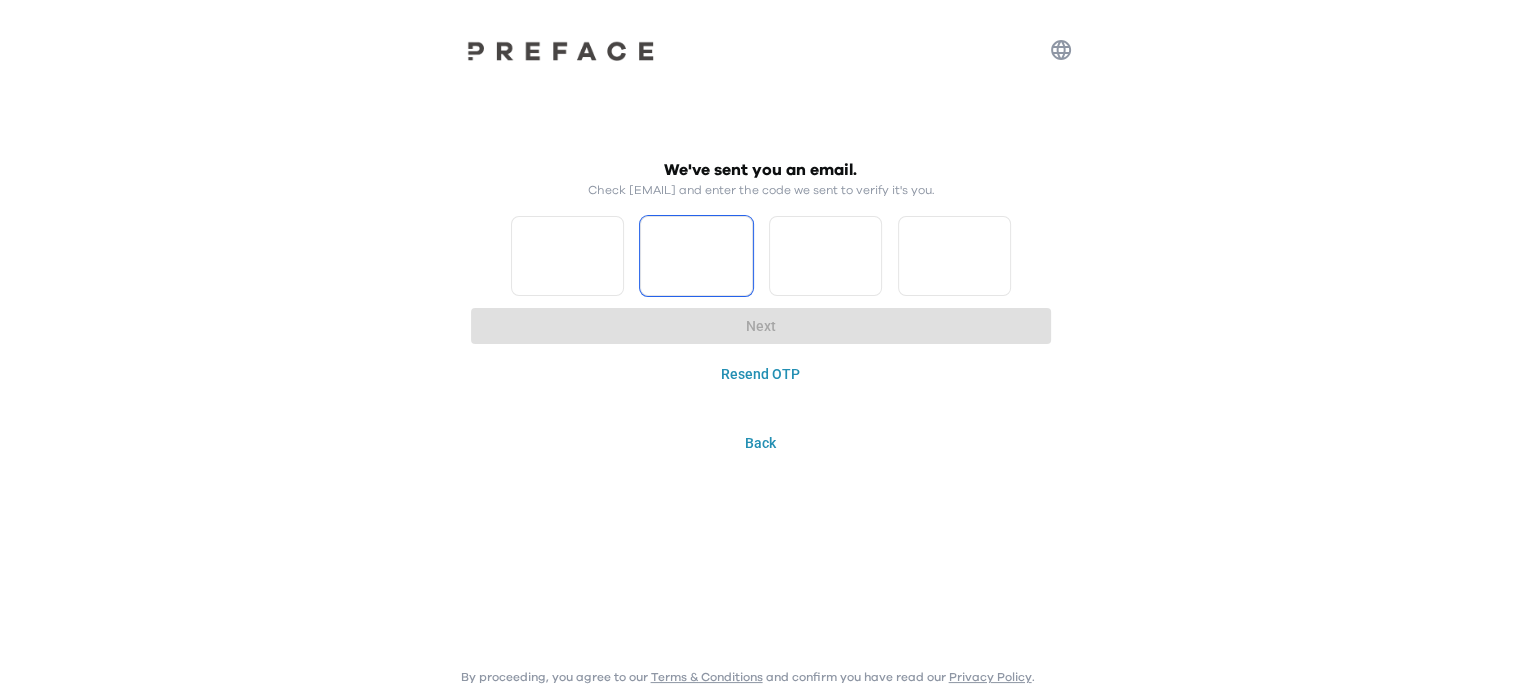 click on "*" at bounding box center (567, 256) 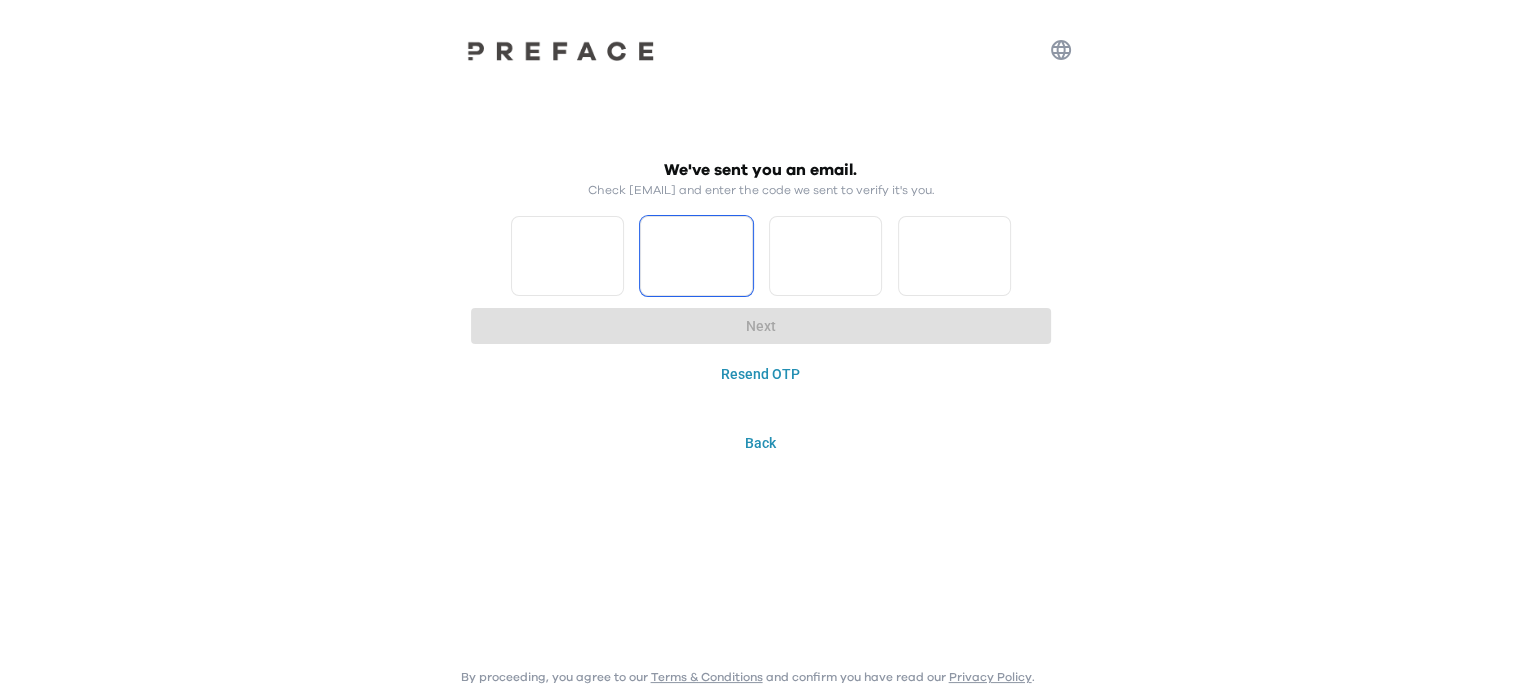 click on "*" at bounding box center (567, 256) 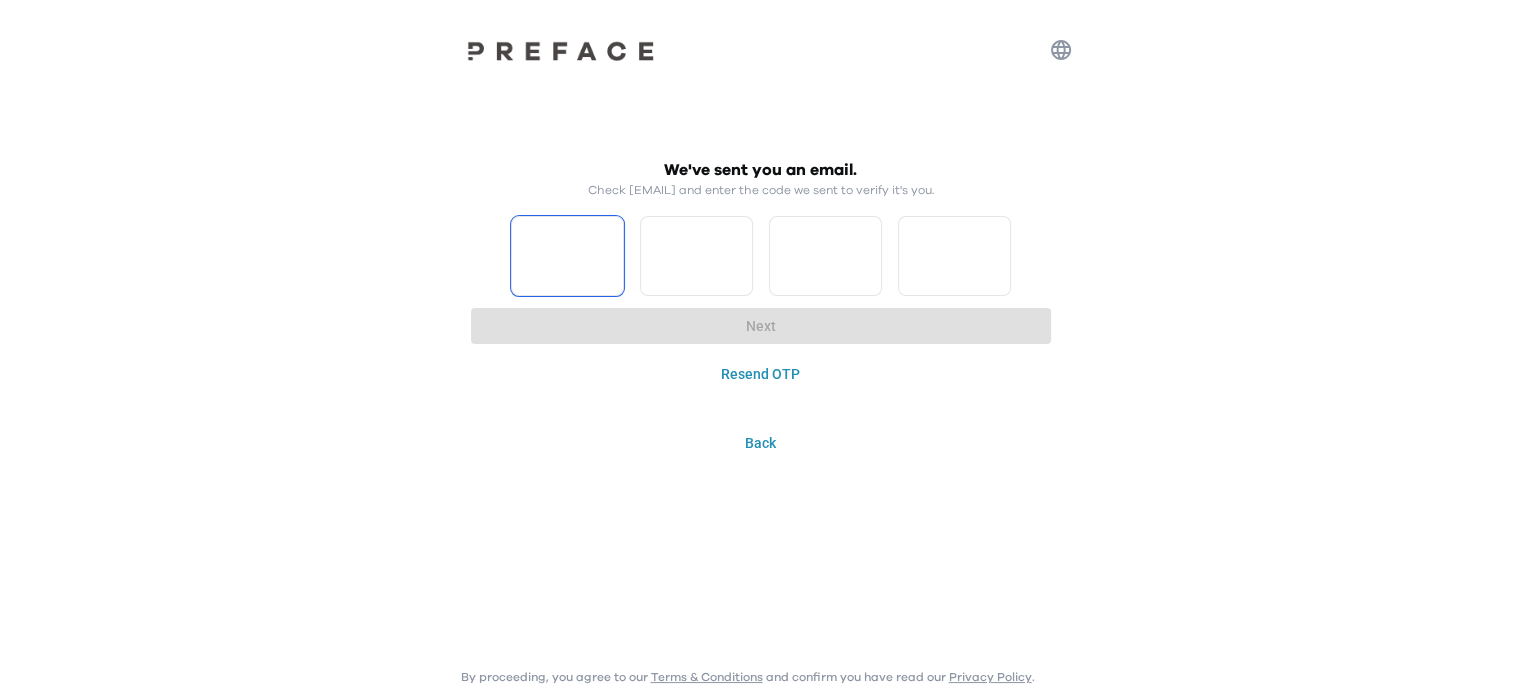 type on "*" 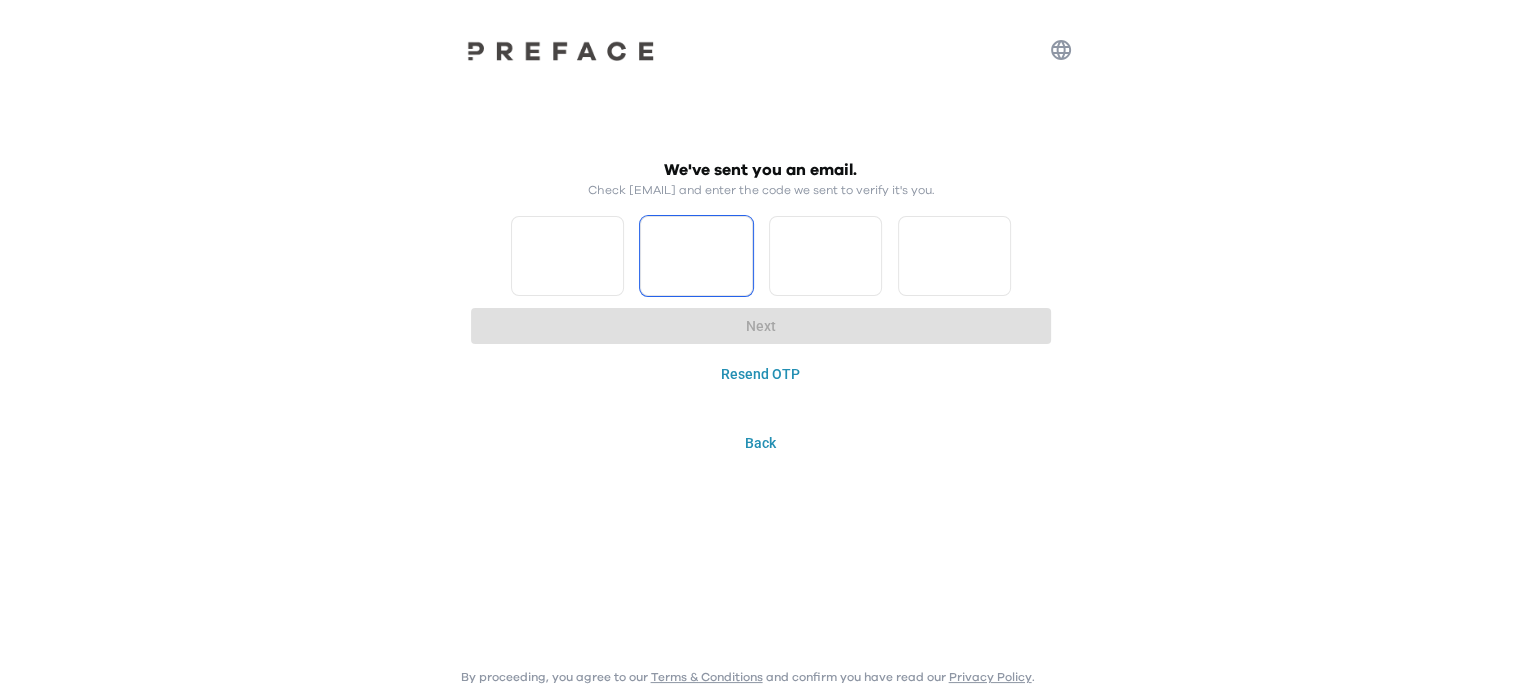 click on "*" at bounding box center [567, 256] 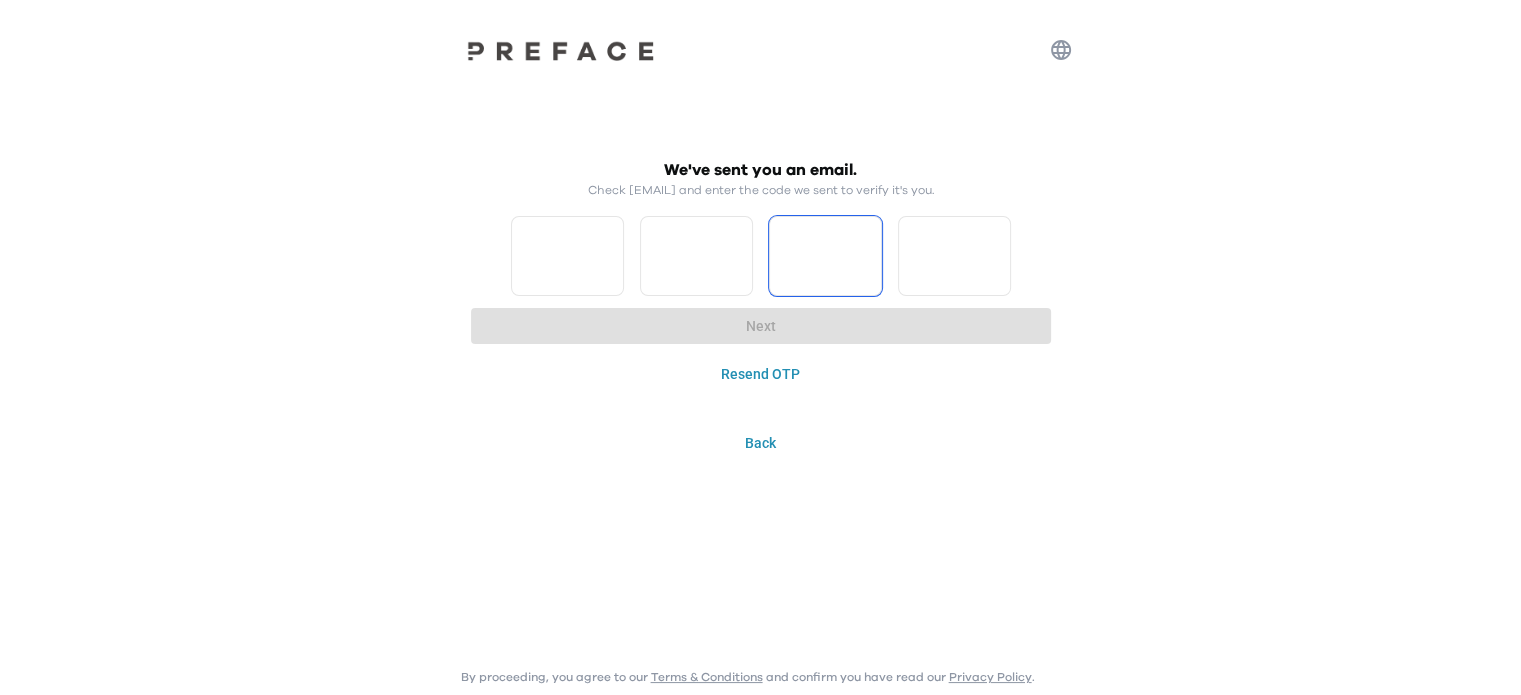 click on "*" at bounding box center [696, 256] 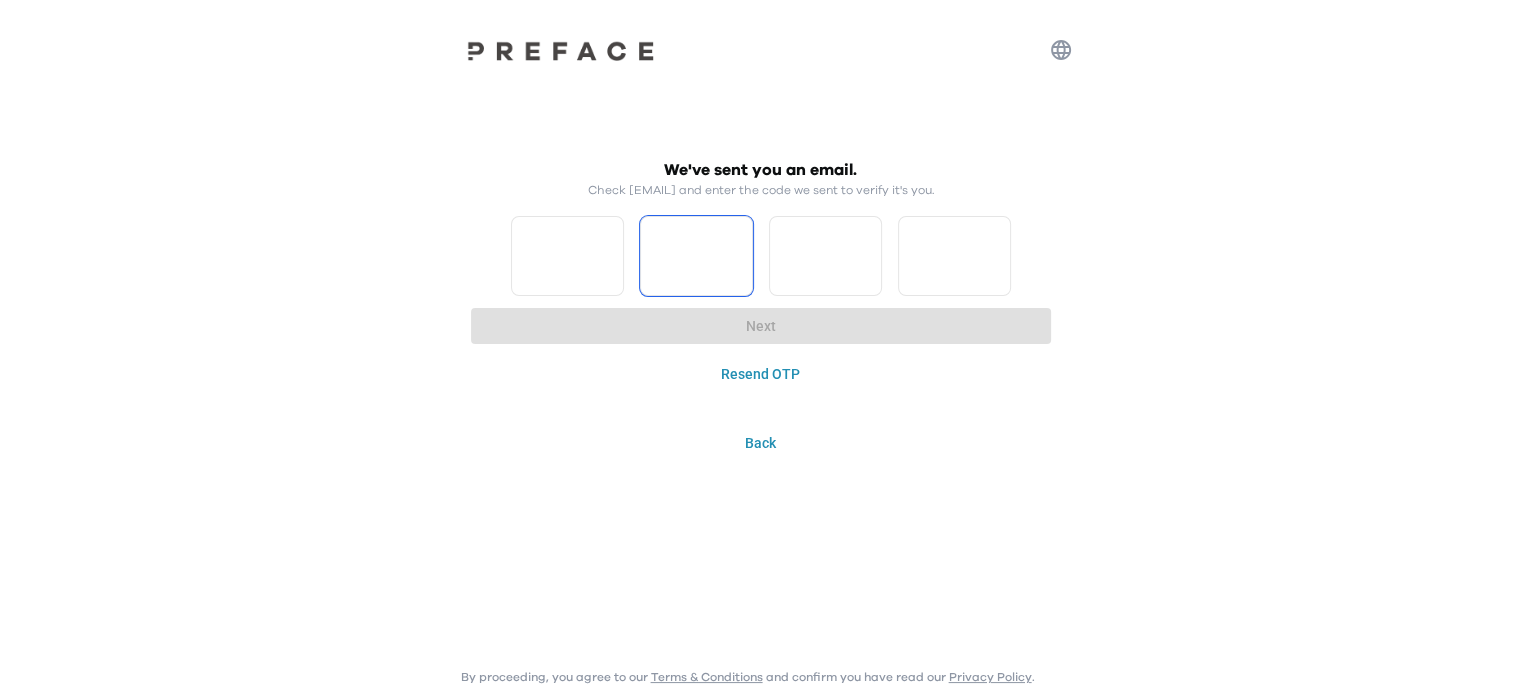 type on "*" 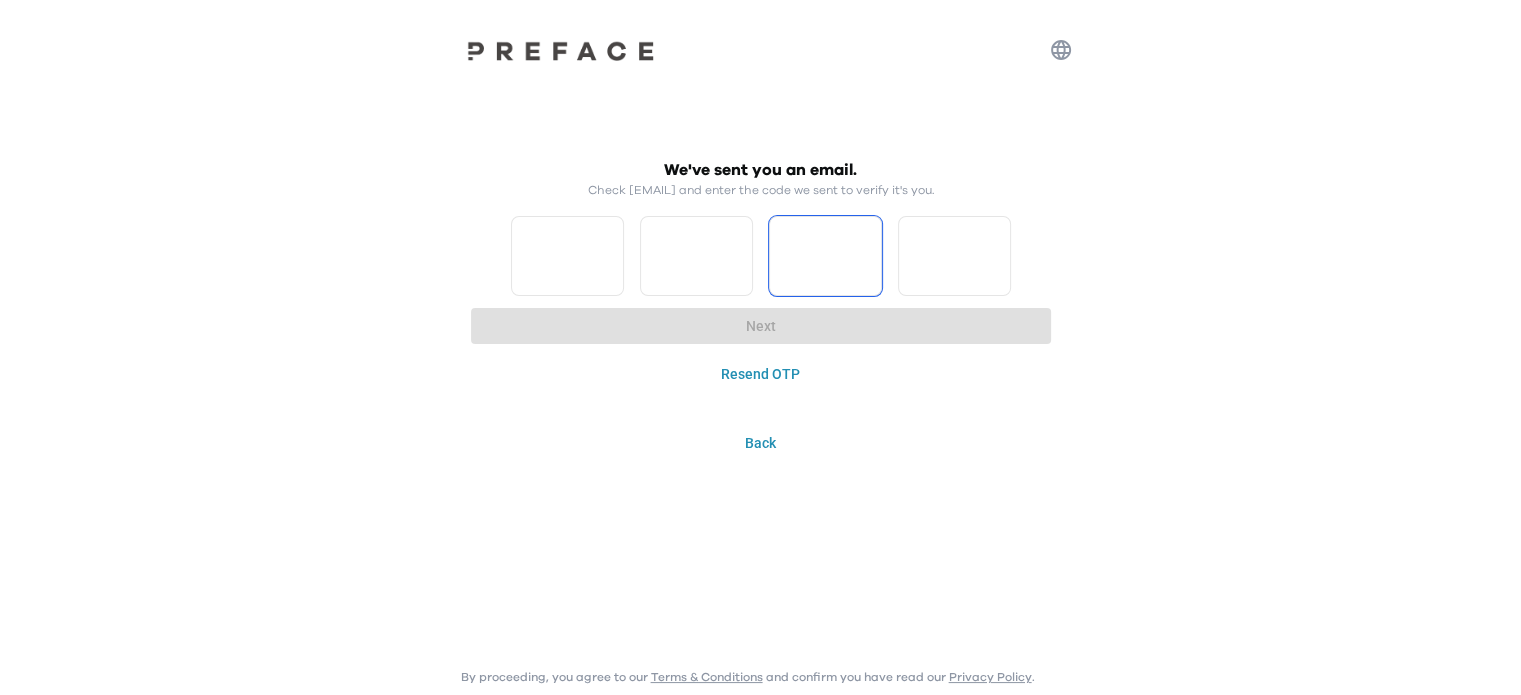click on "*" at bounding box center [696, 256] 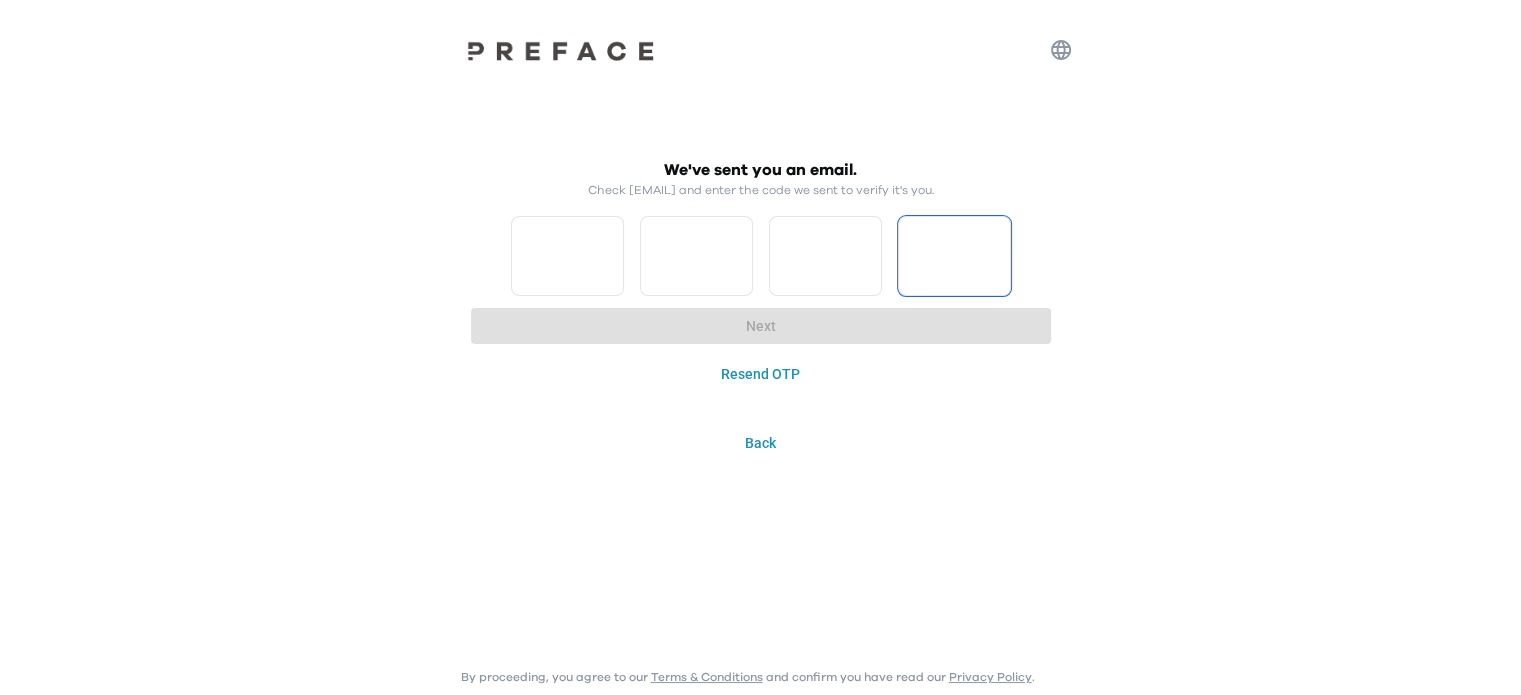 click on "*" at bounding box center (825, 256) 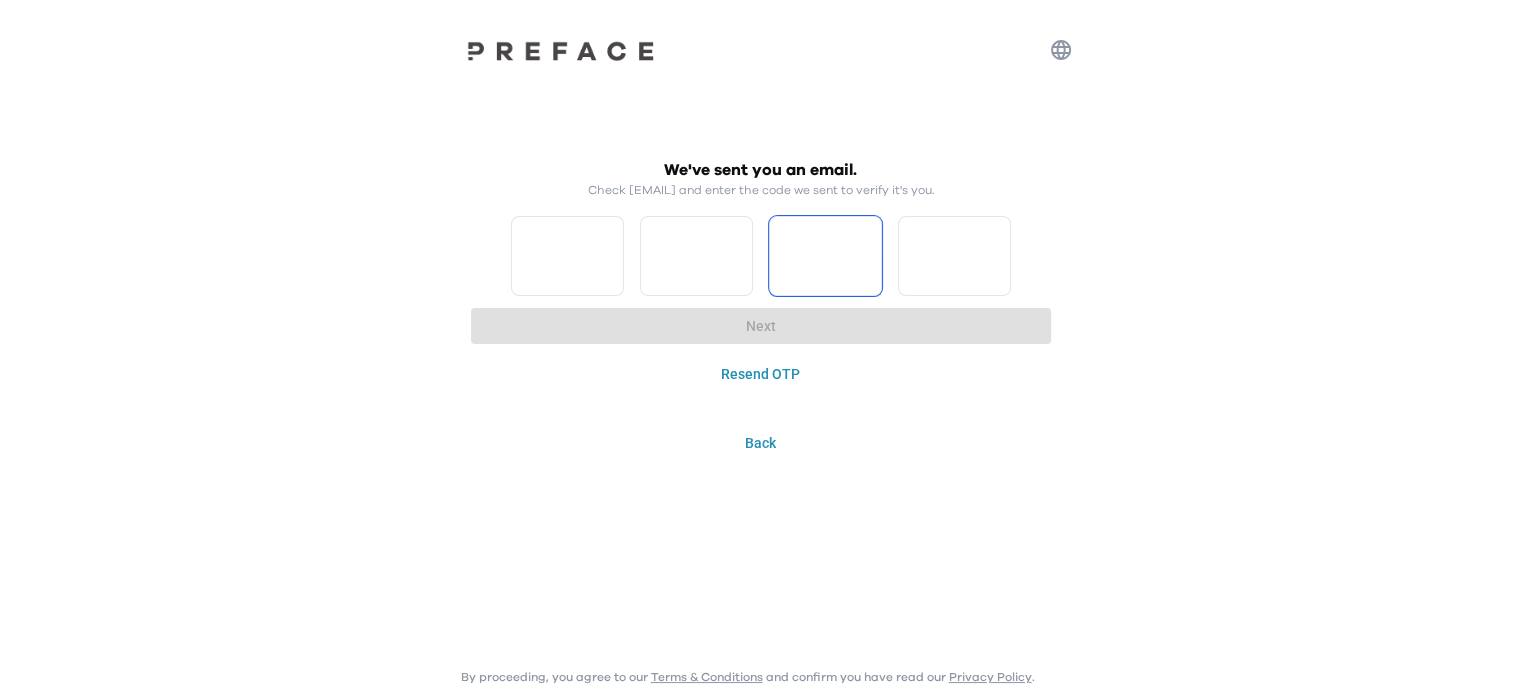 type on "*" 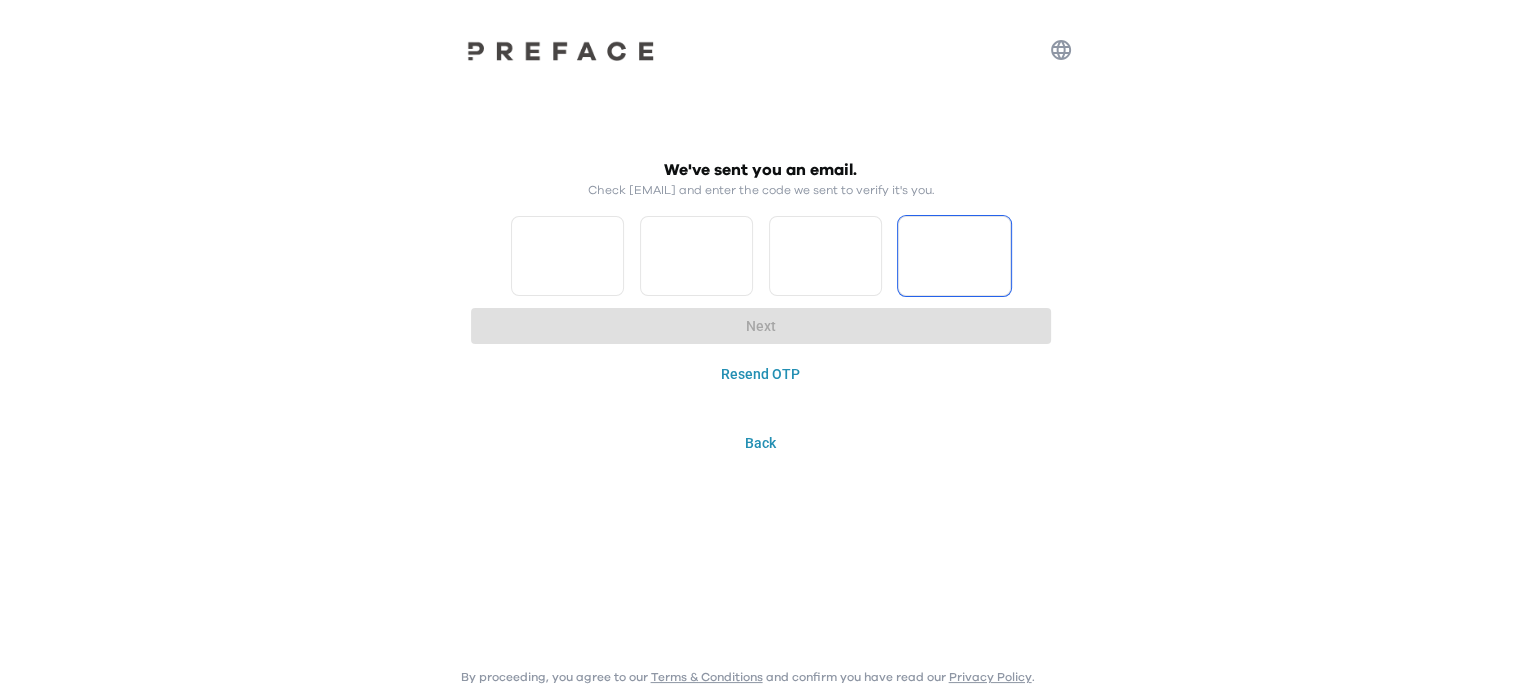 click on "*" at bounding box center (825, 256) 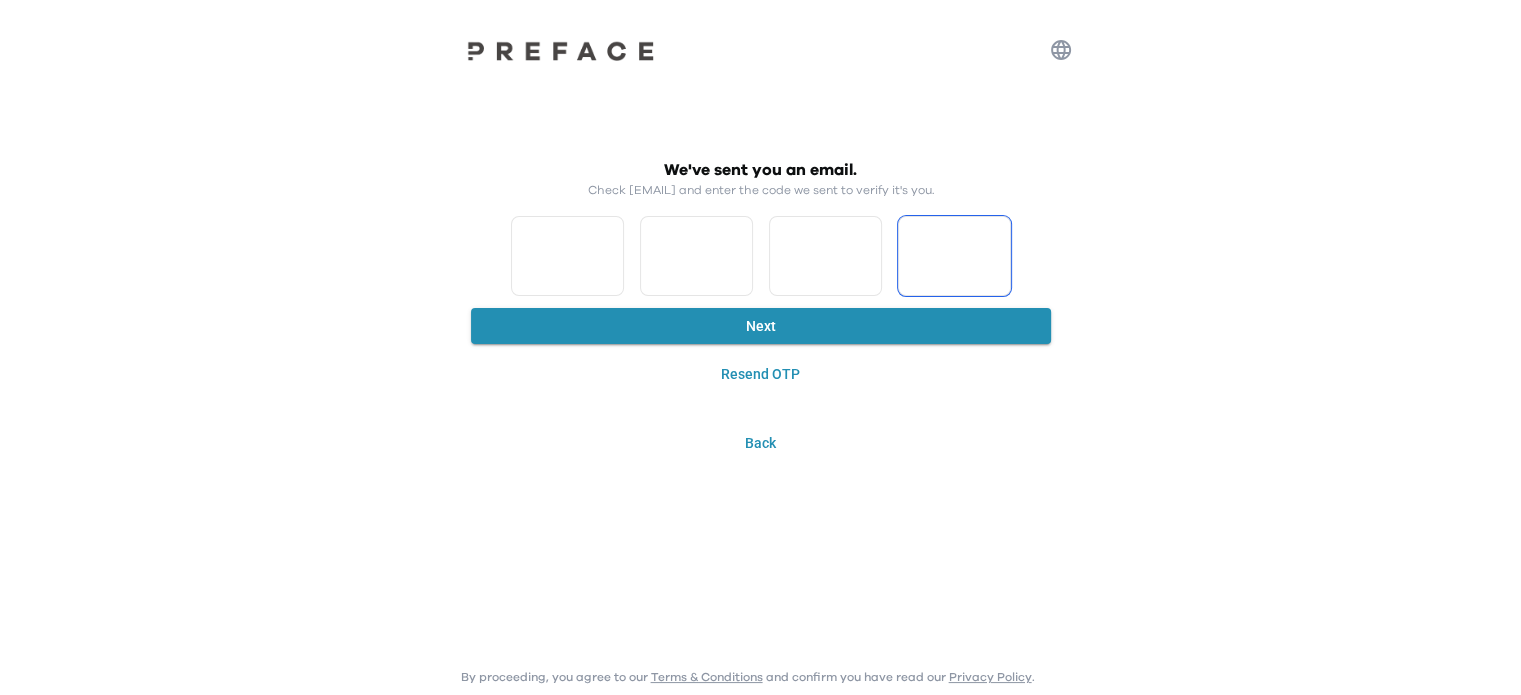 click on "*" at bounding box center [954, 256] 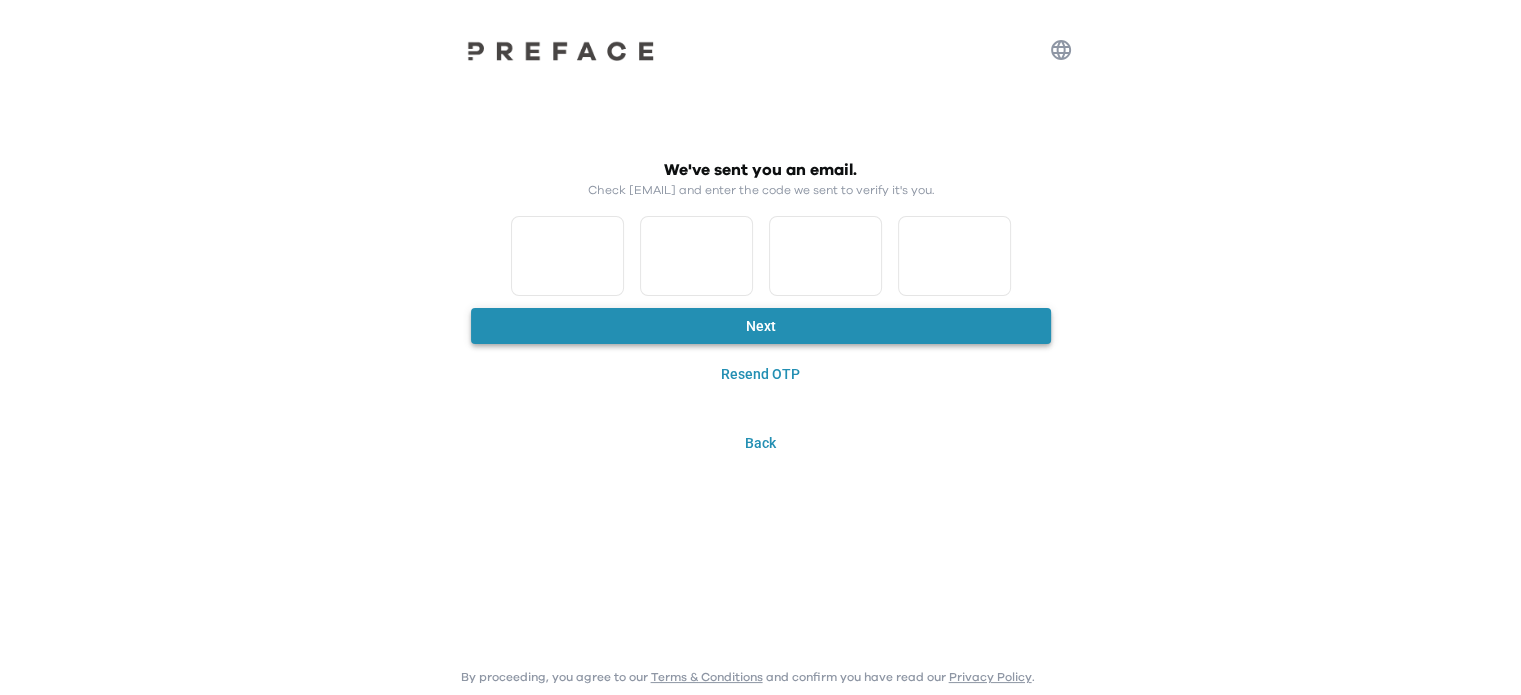 click on "Next" at bounding box center (761, 326) 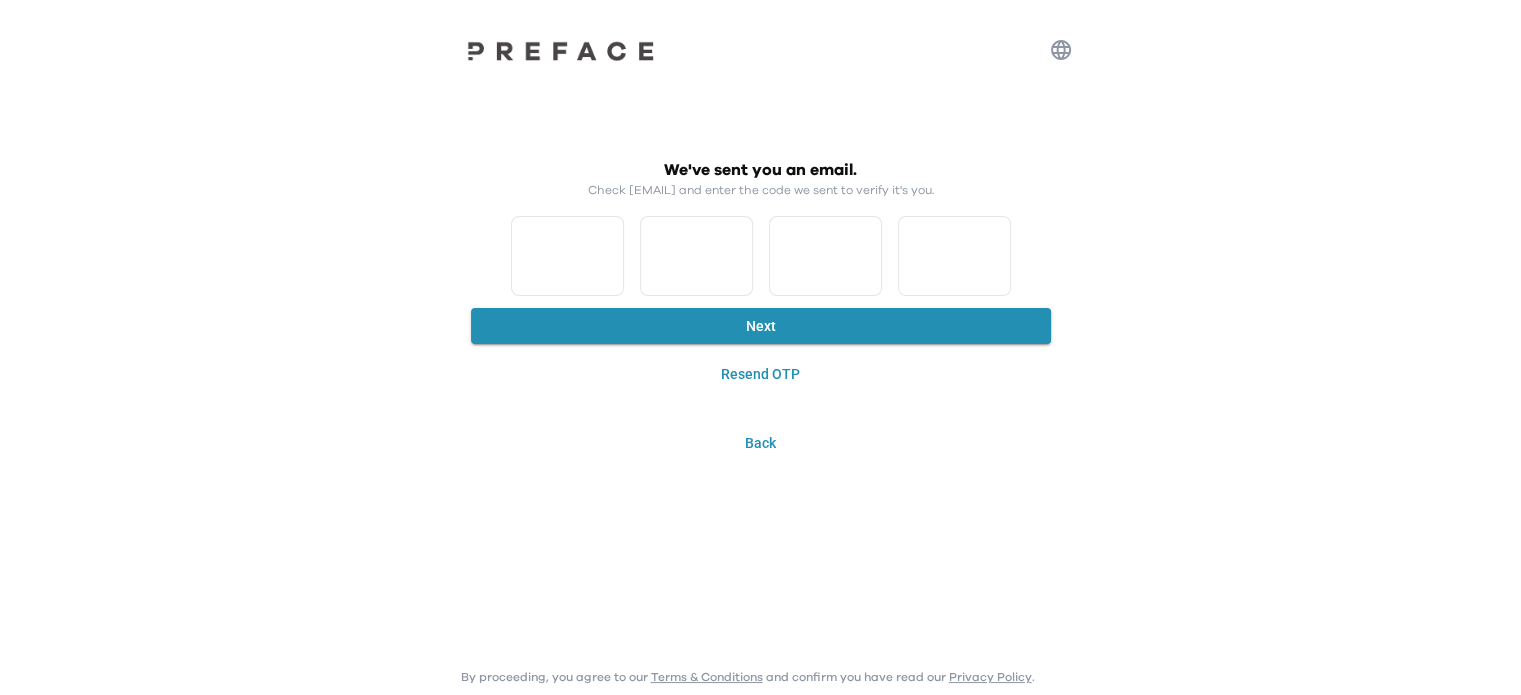 click on "Back" at bounding box center (761, 443) 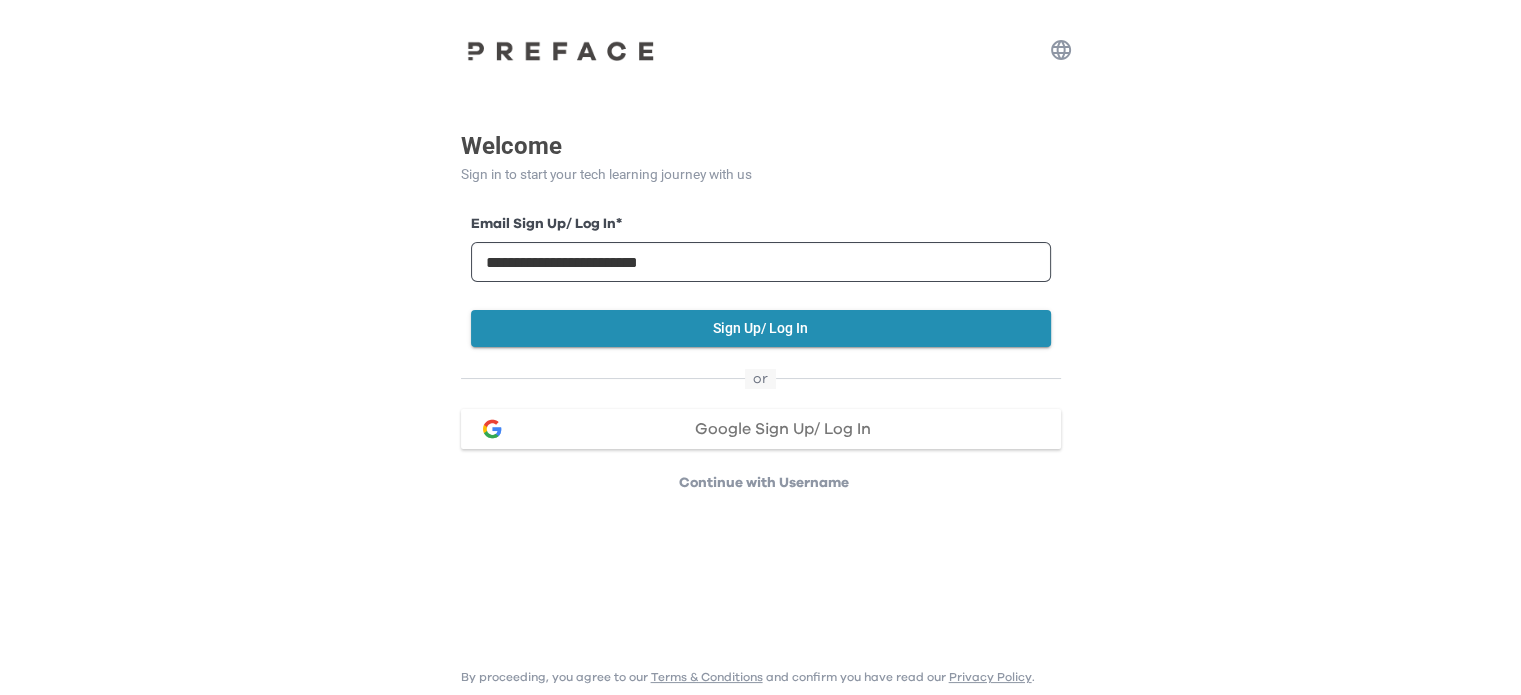 click on "Continue with Username" at bounding box center [764, 483] 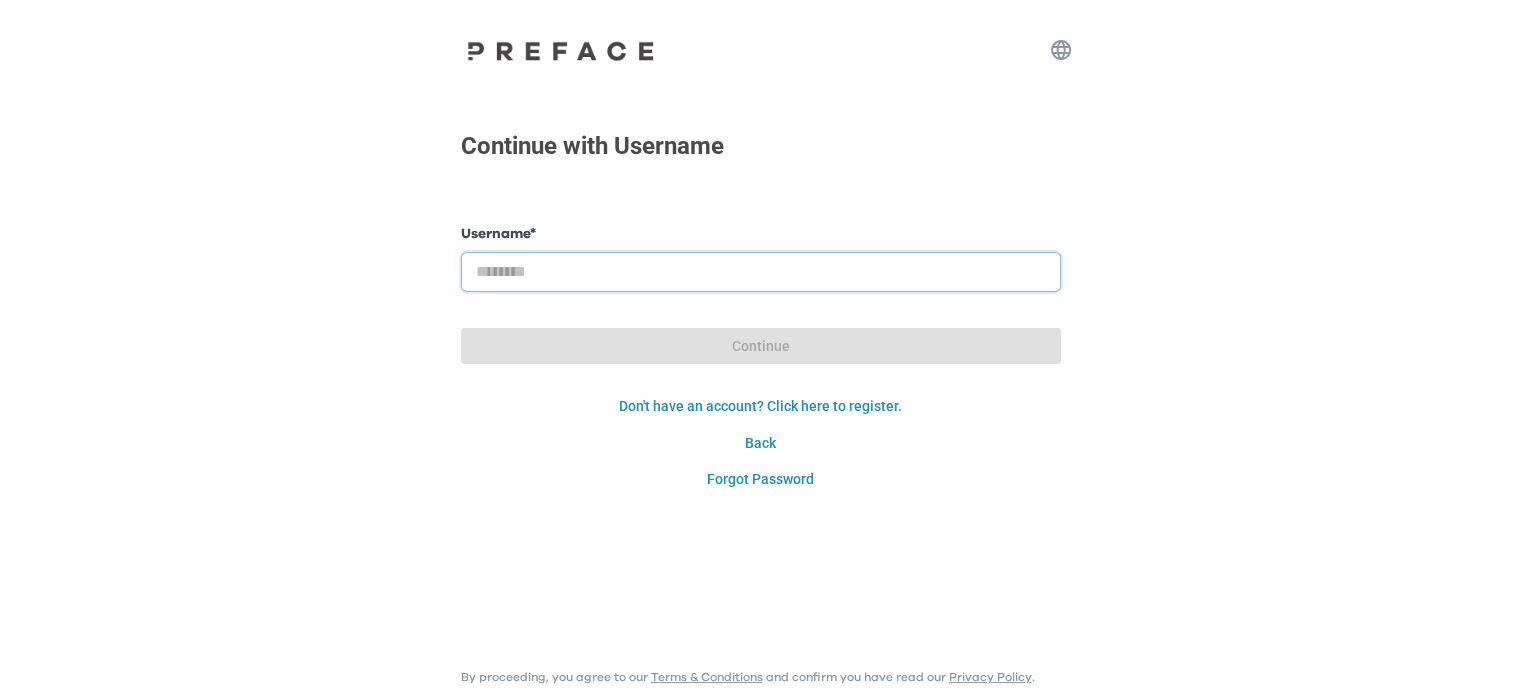 click at bounding box center (761, 272) 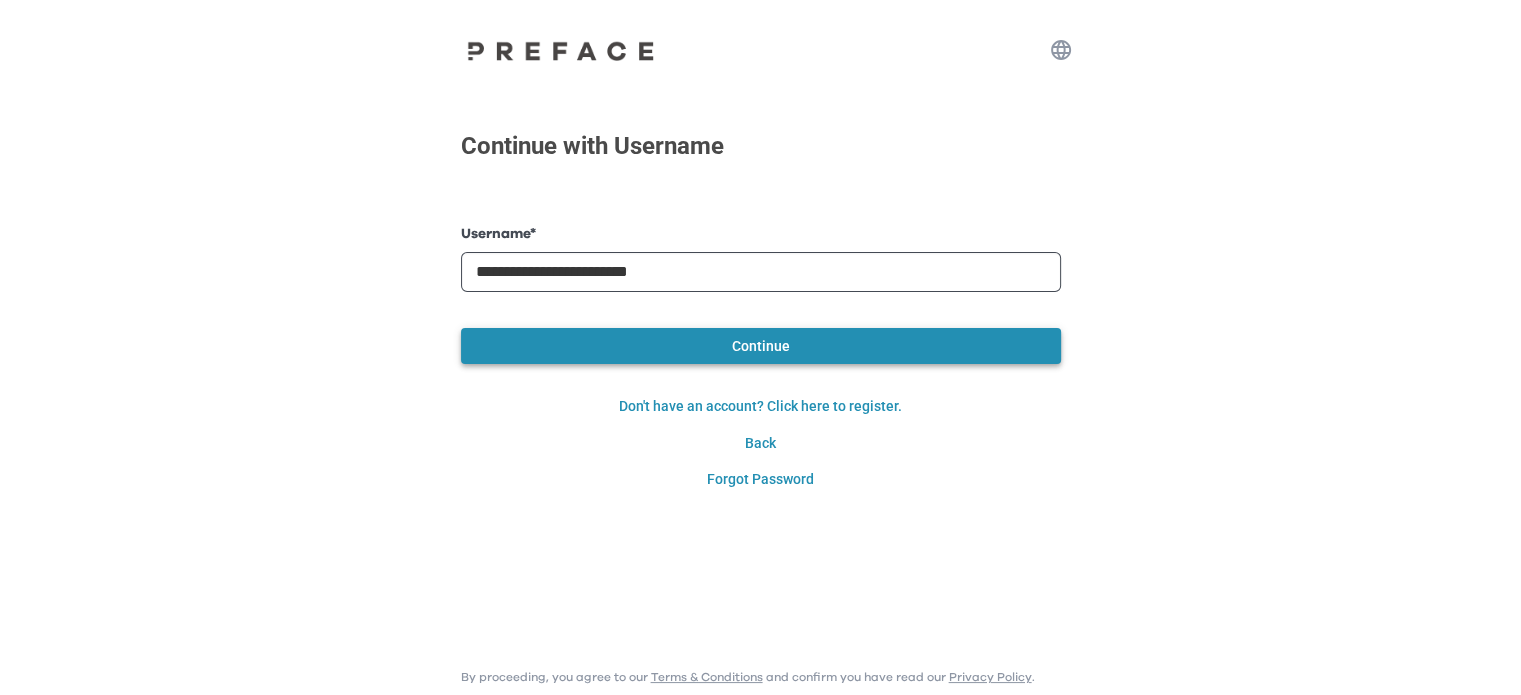 click on "Continue" at bounding box center (761, 346) 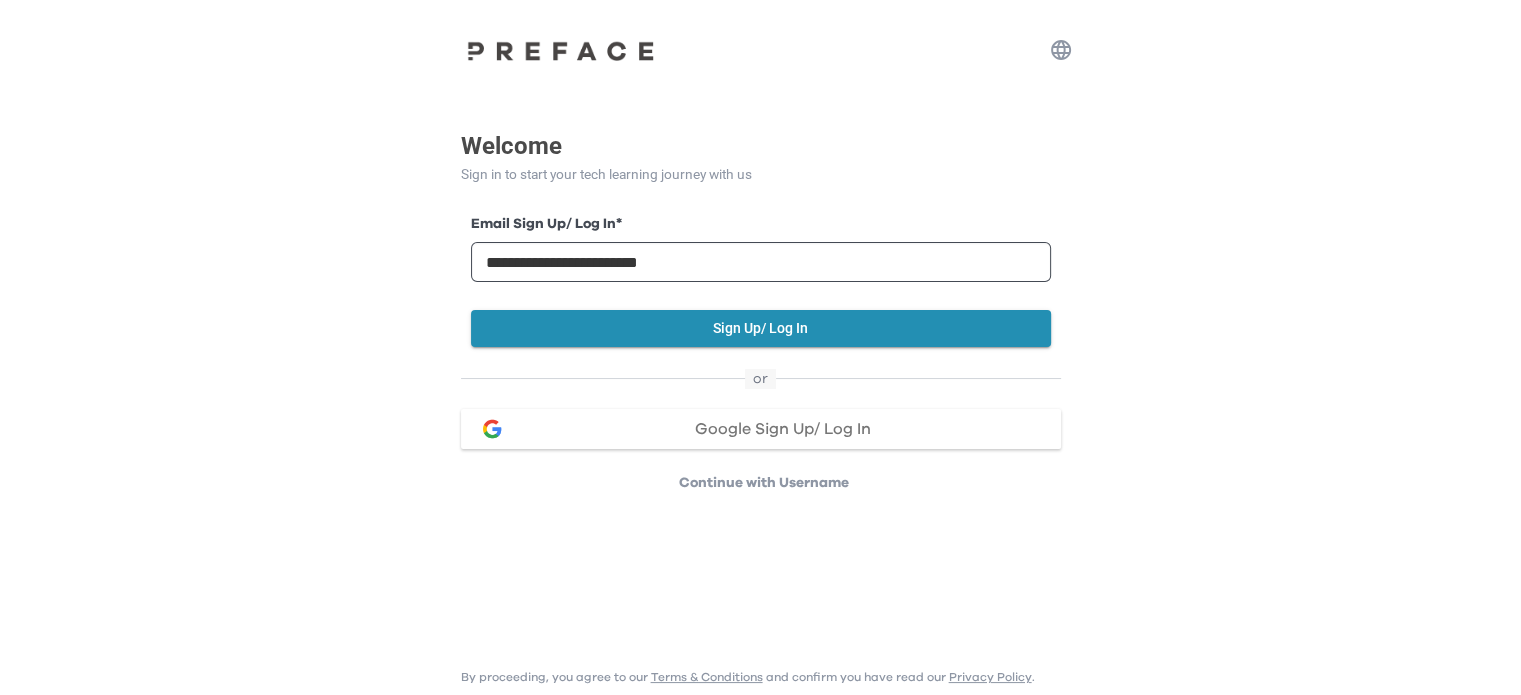 click on "Continue with Username" at bounding box center (764, 483) 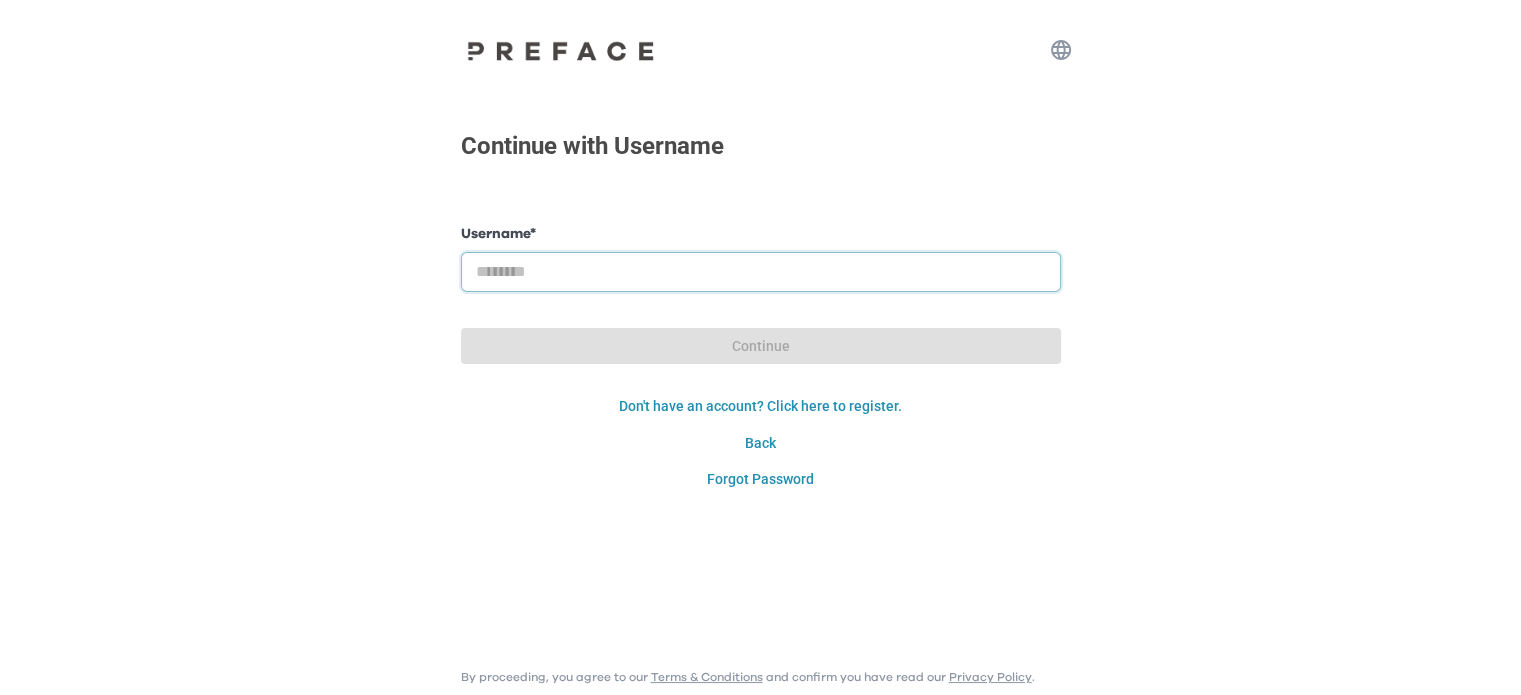 click at bounding box center (761, 272) 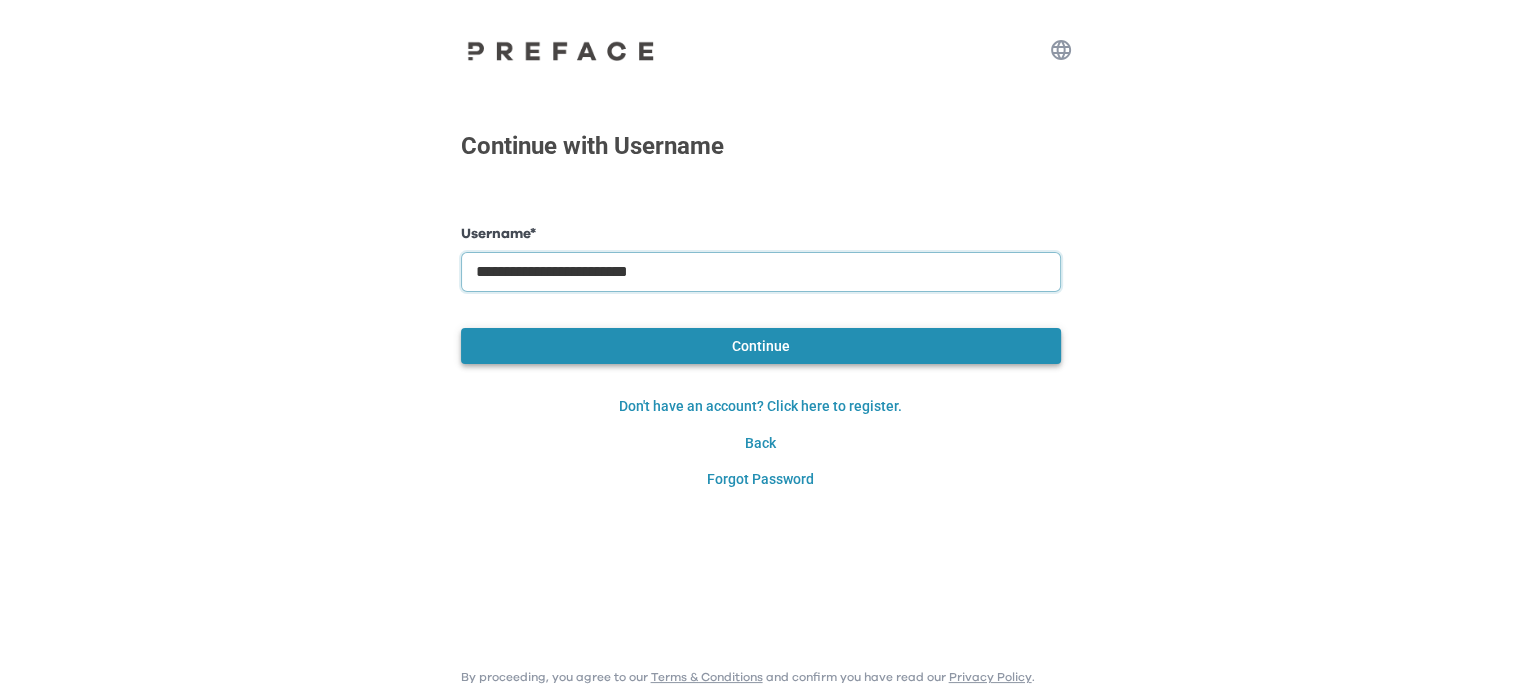 type on "**********" 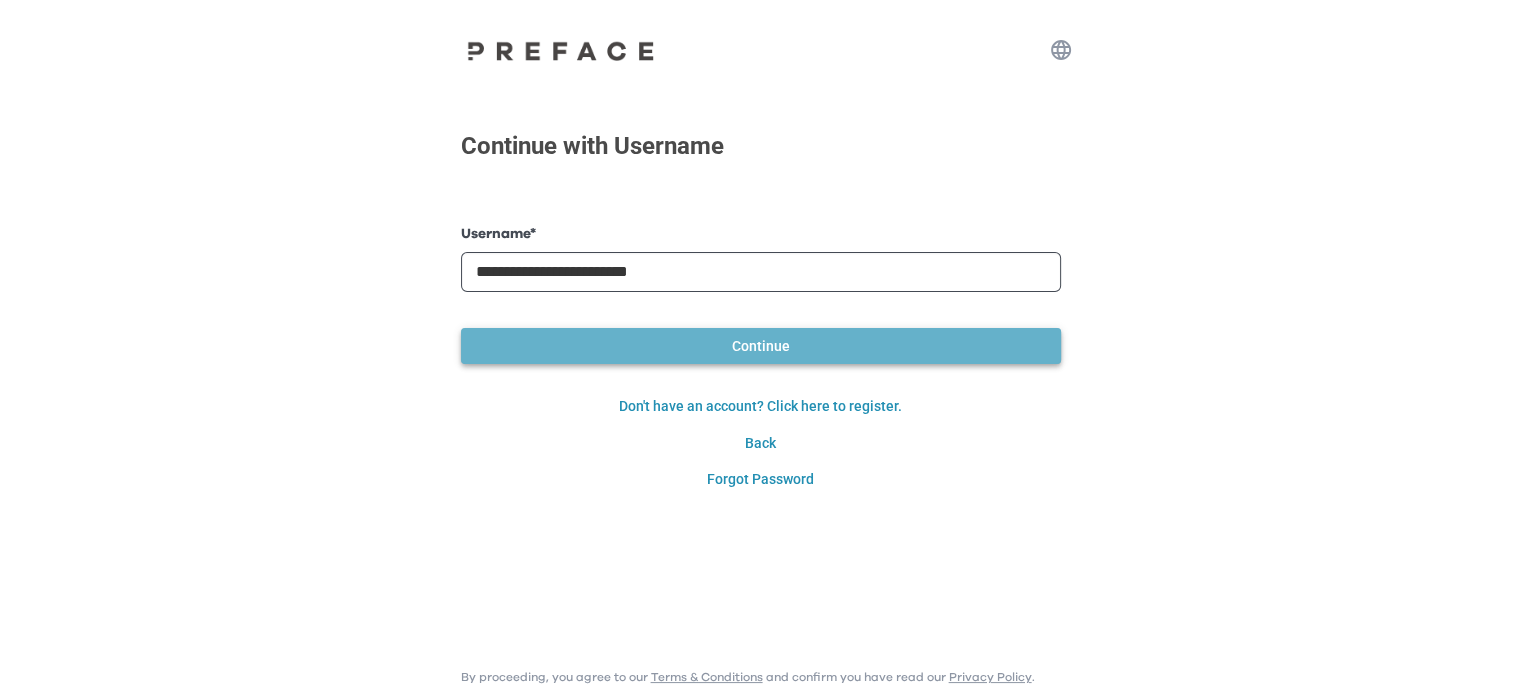 click on "Continue" at bounding box center (761, 346) 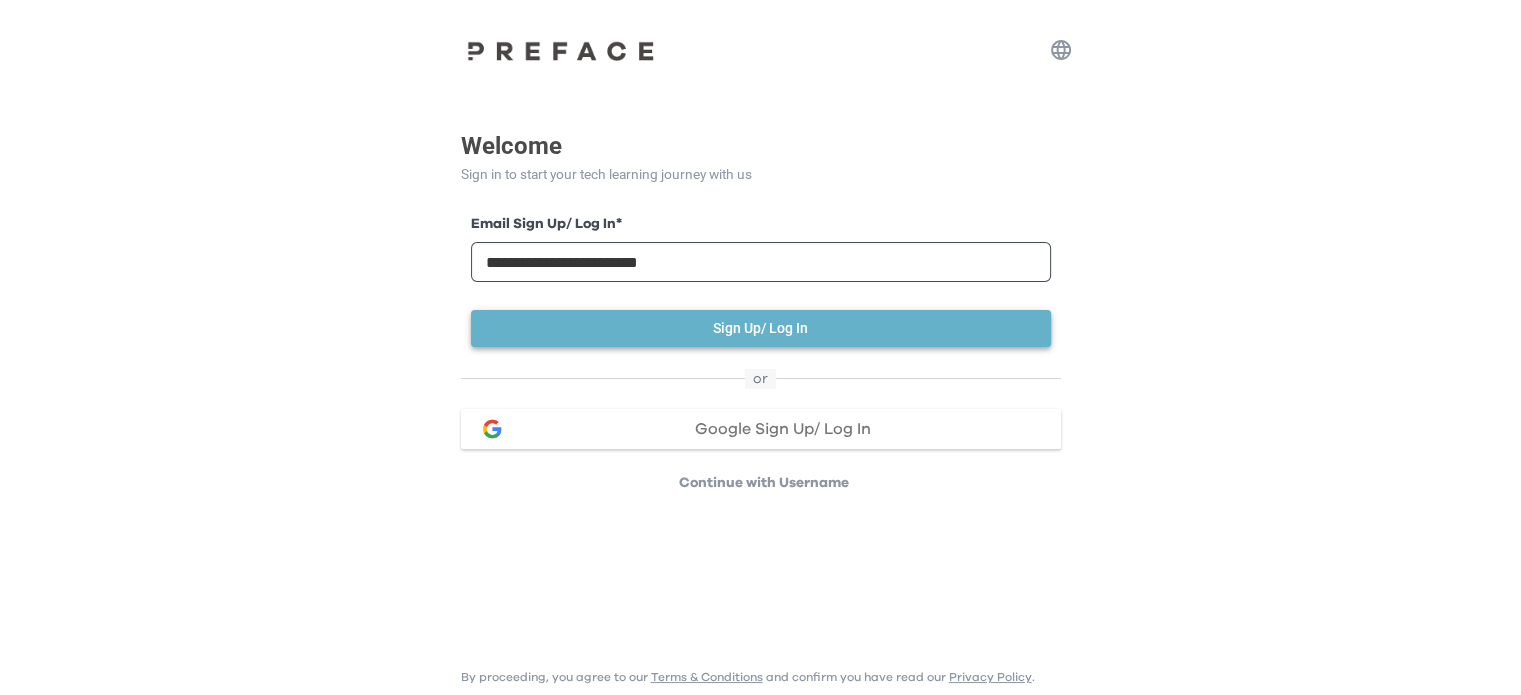 click on "Sign Up/ Log In" at bounding box center (761, 328) 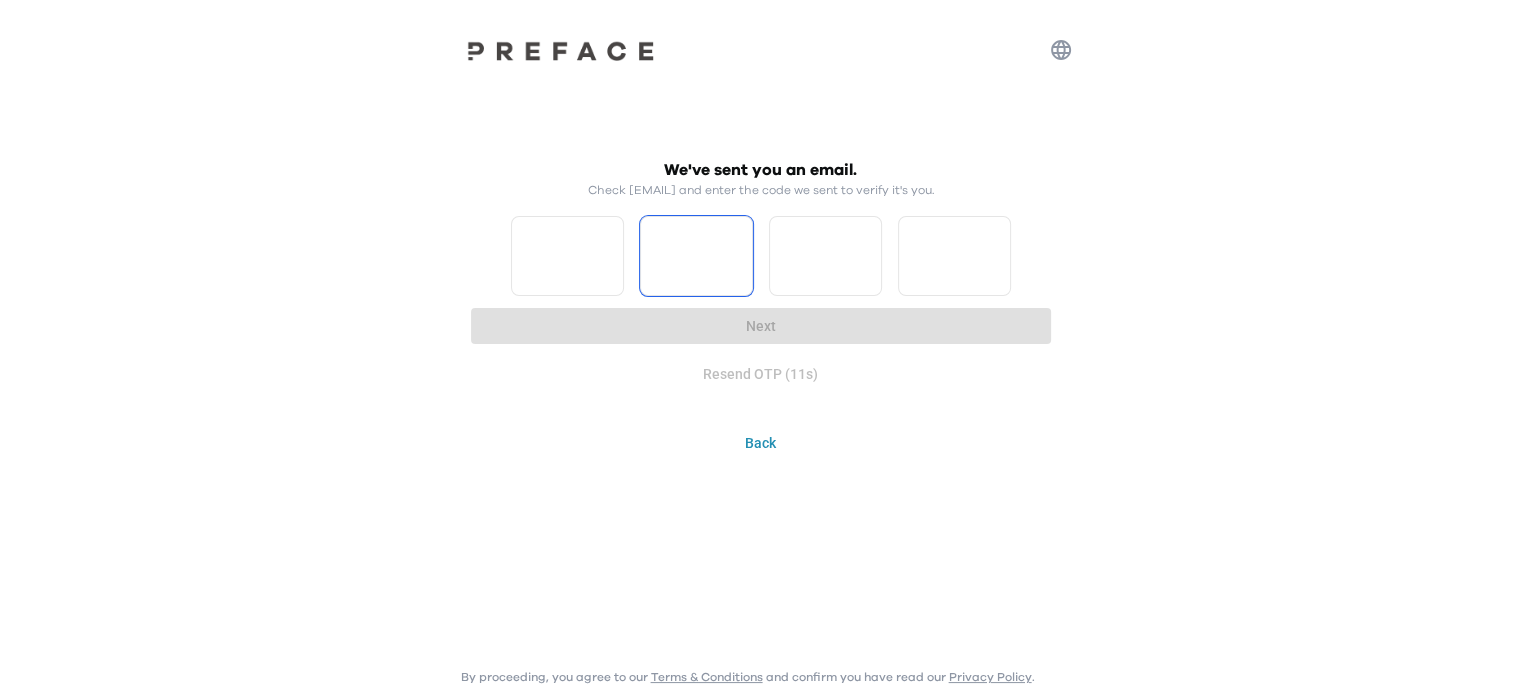 click on "*" at bounding box center [567, 256] 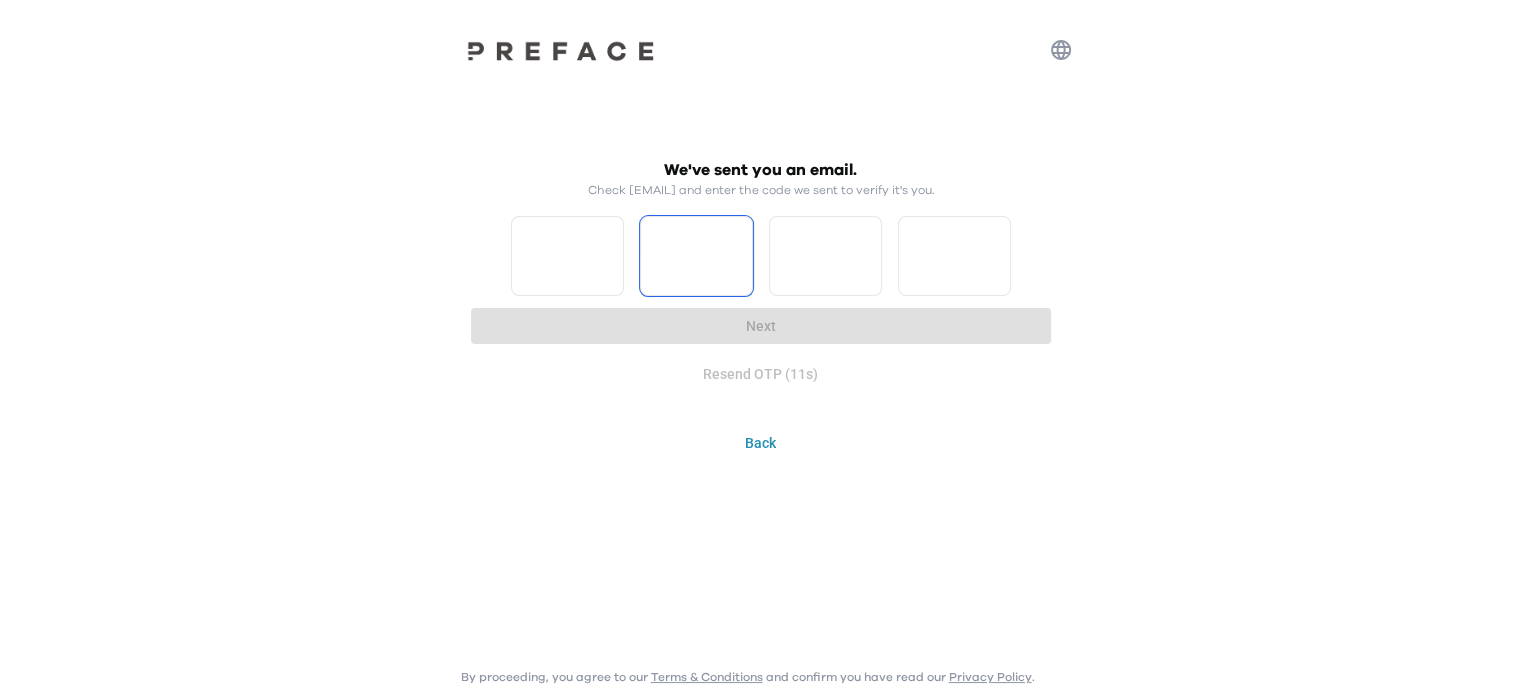 click on "*" at bounding box center [567, 256] 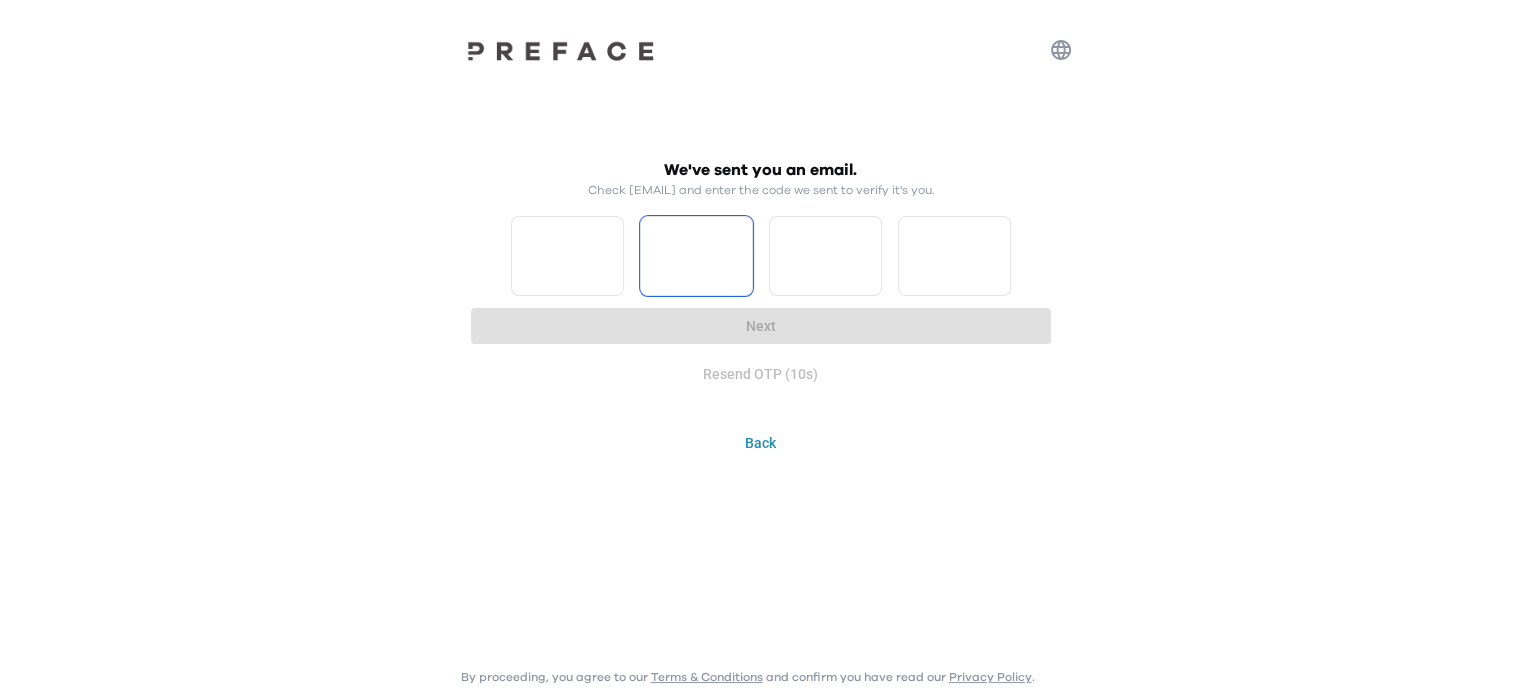 click on "*" at bounding box center [567, 256] 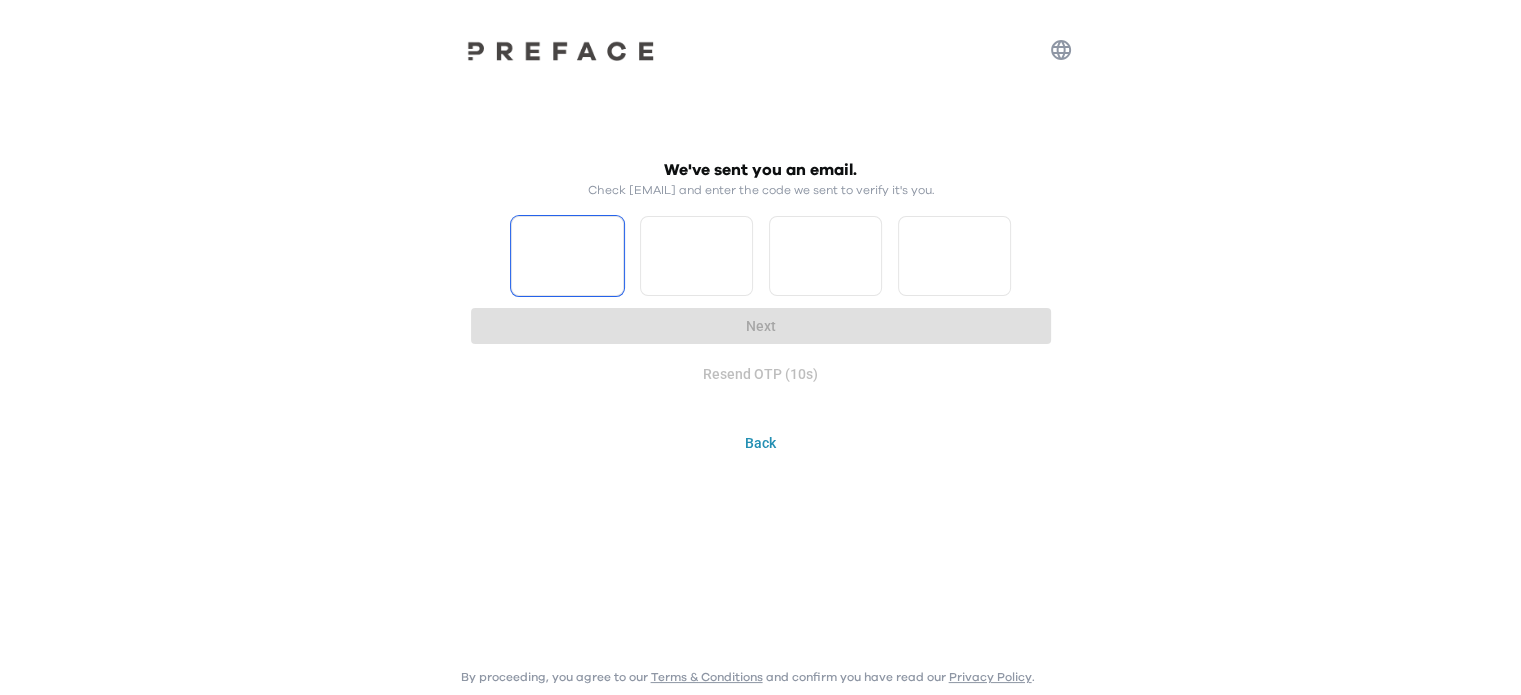 type on "*" 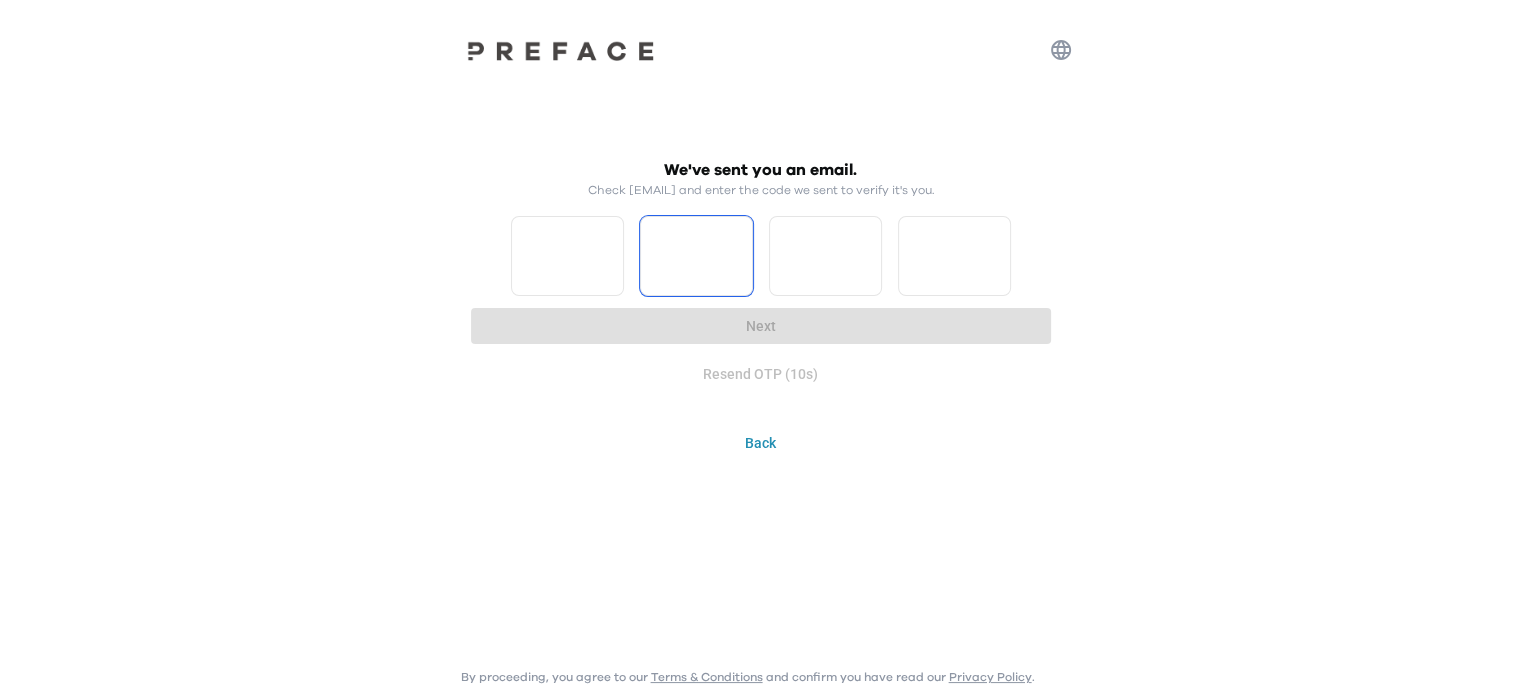 click on "*" at bounding box center (567, 256) 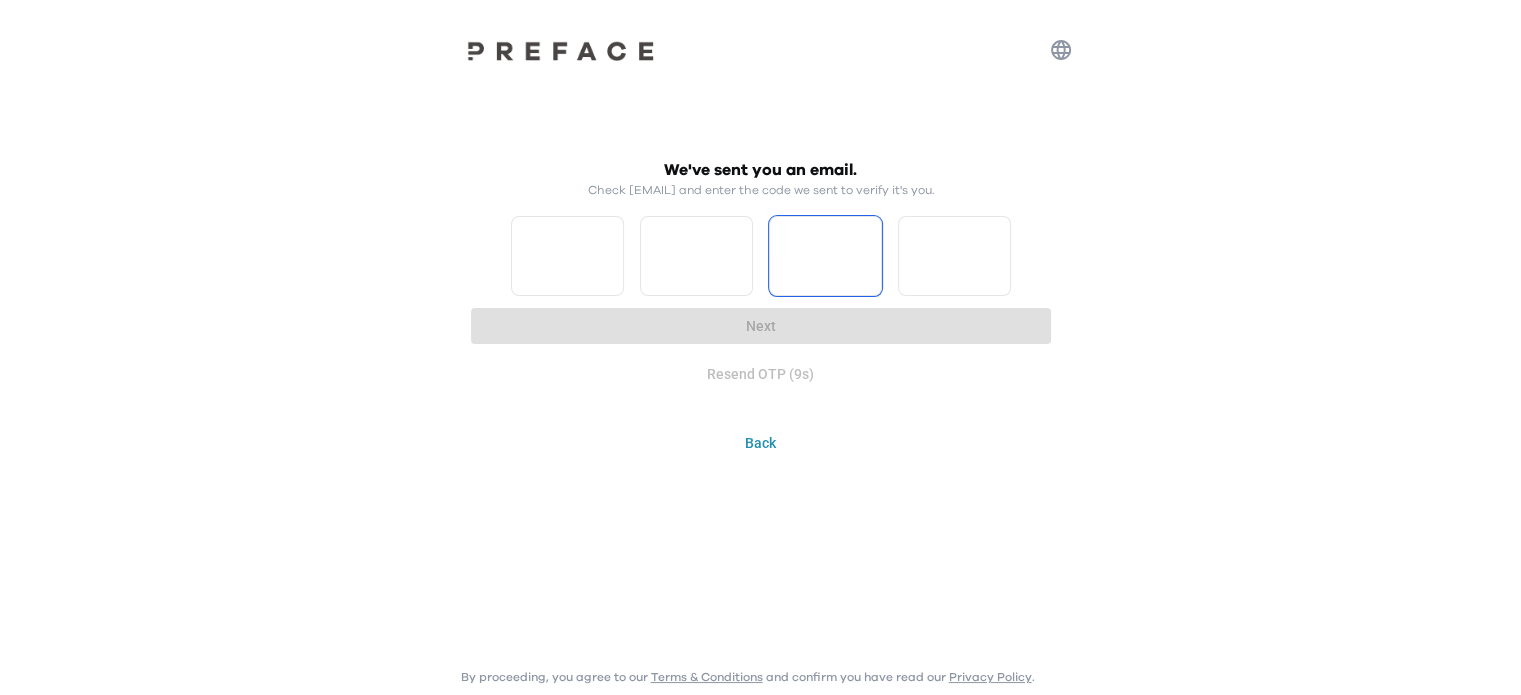 click on "*" at bounding box center [696, 256] 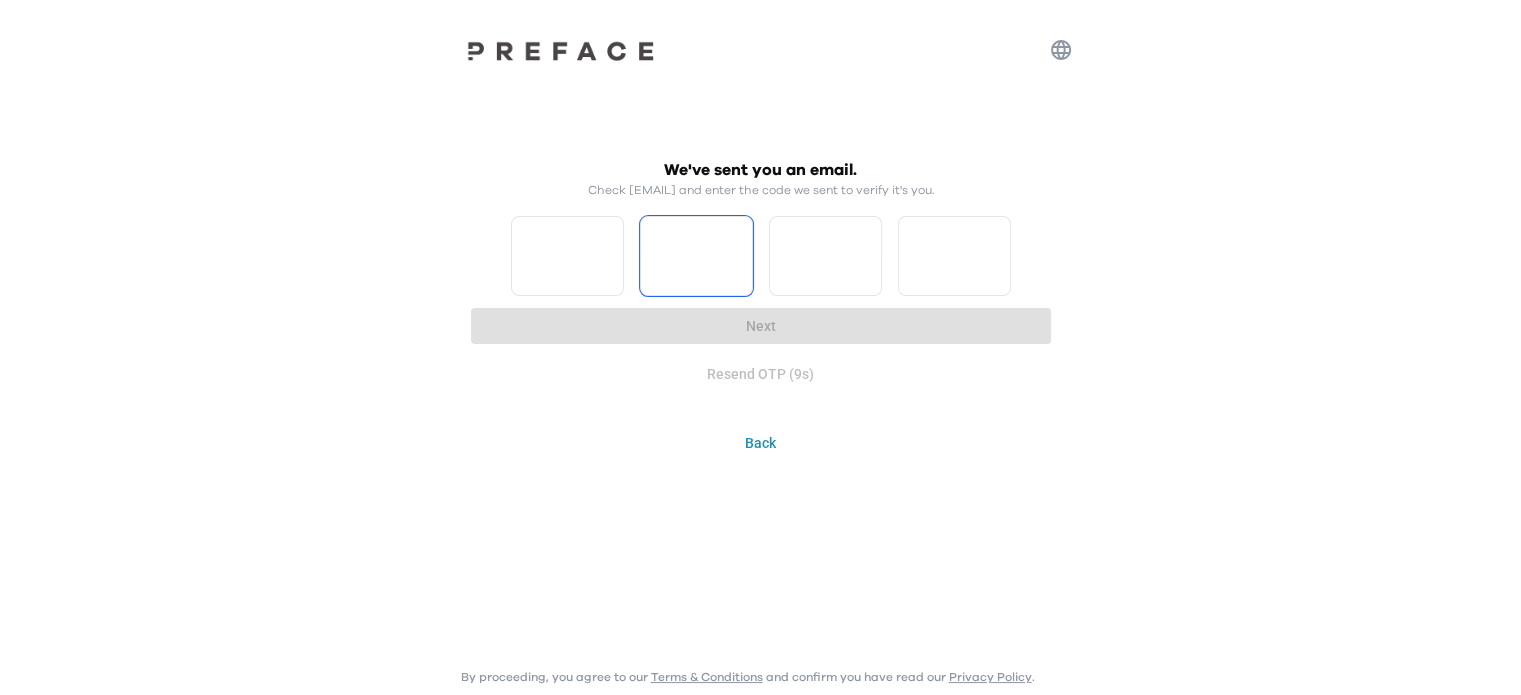 type on "*" 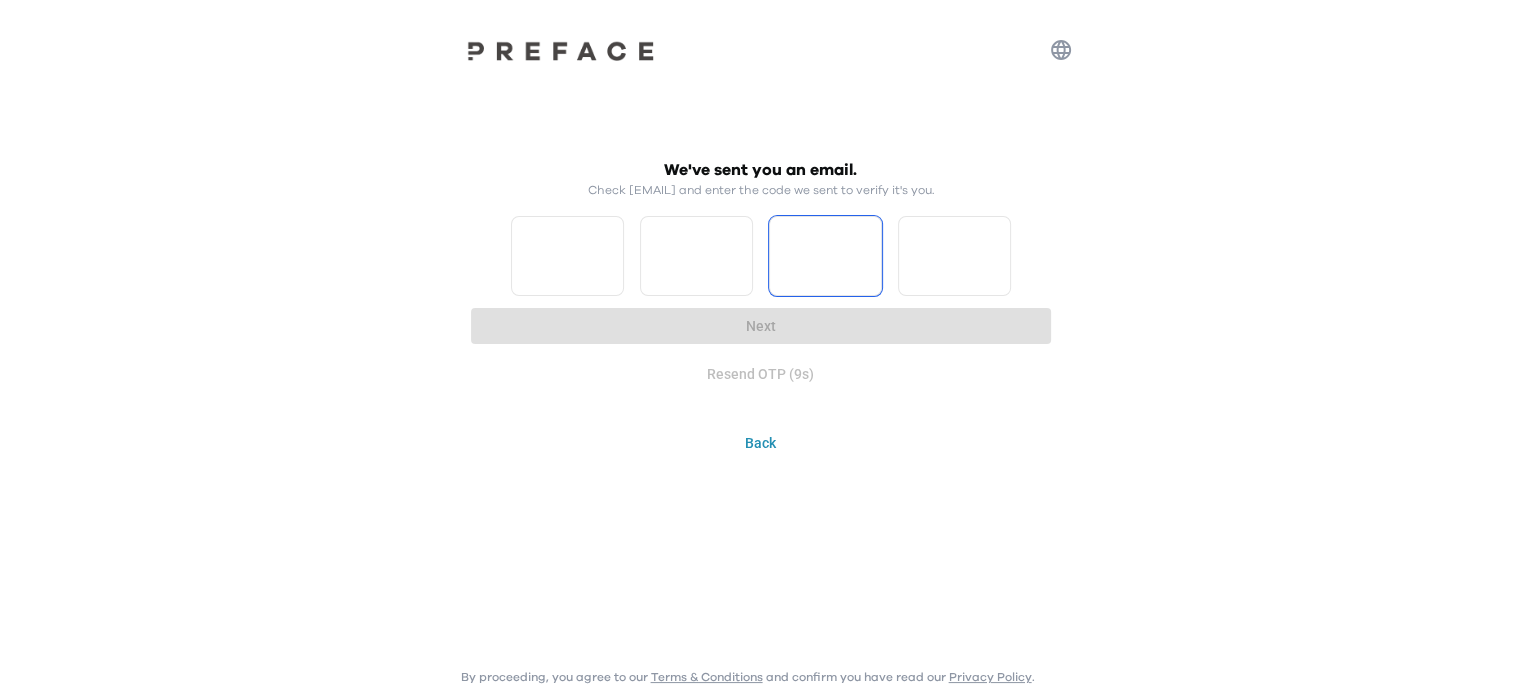 click on "*" at bounding box center [696, 256] 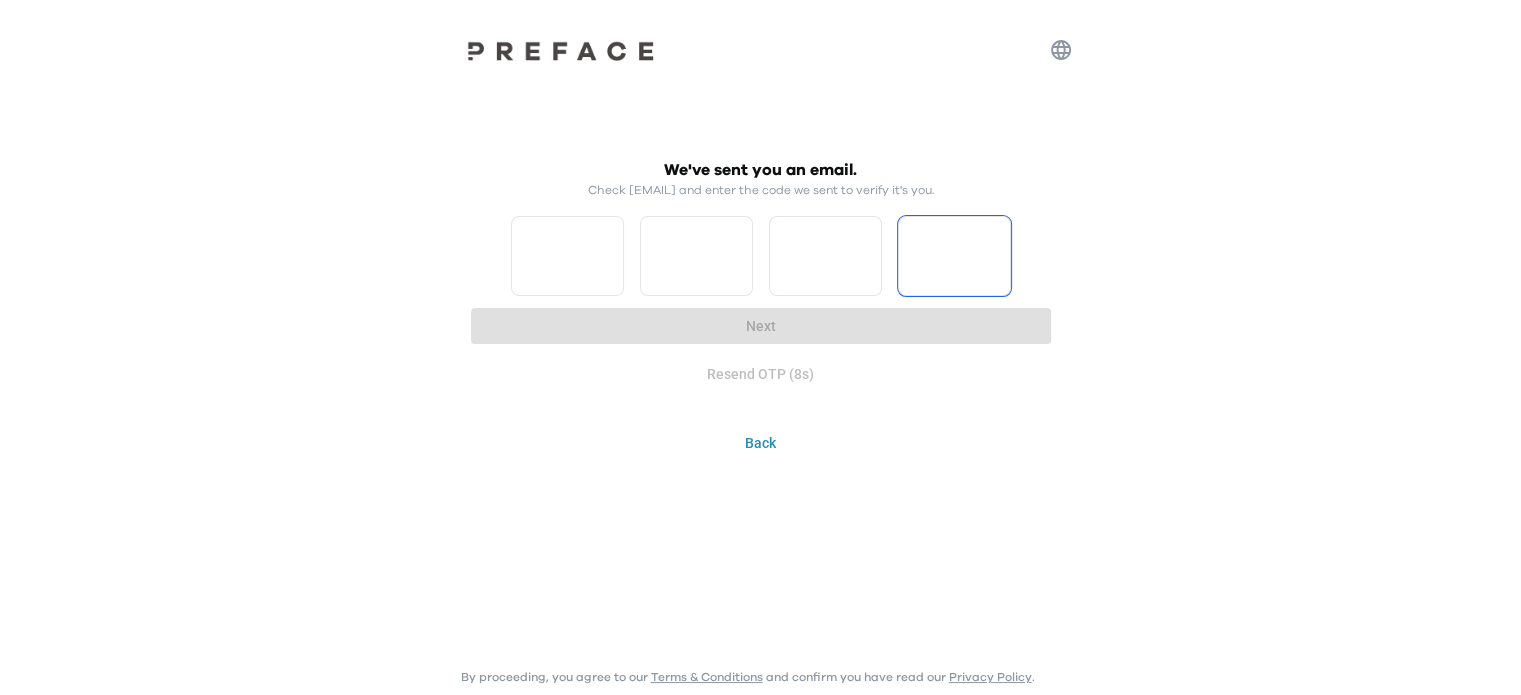 click on "*" at bounding box center (825, 256) 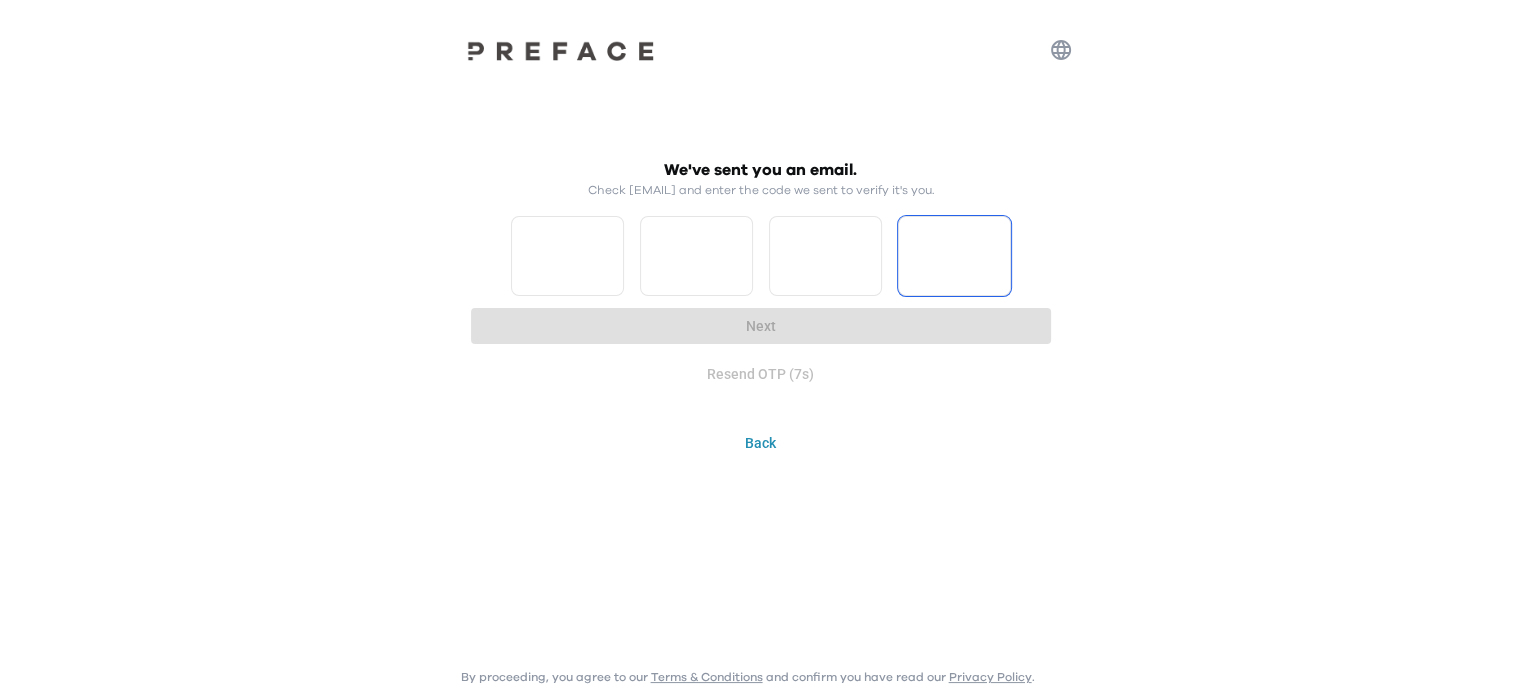 click on "*" at bounding box center (825, 256) 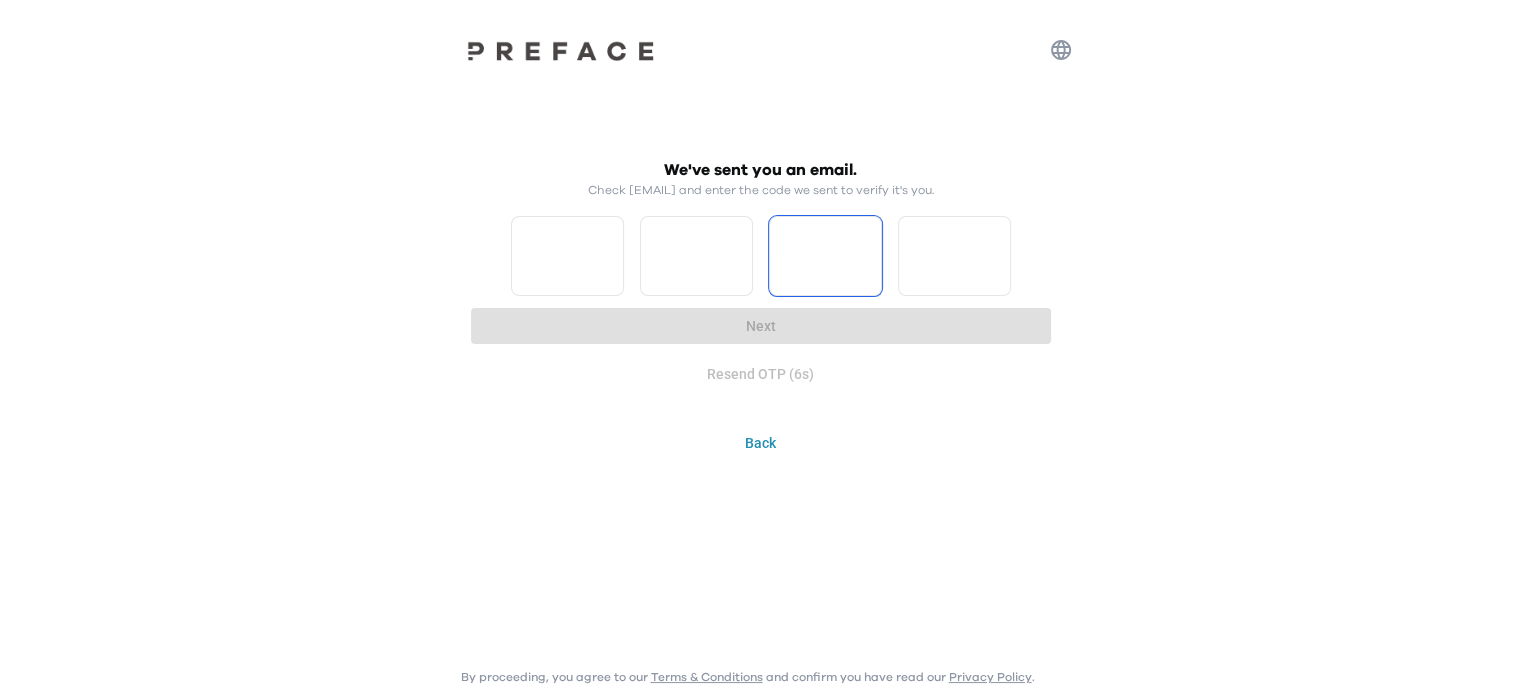 type on "*" 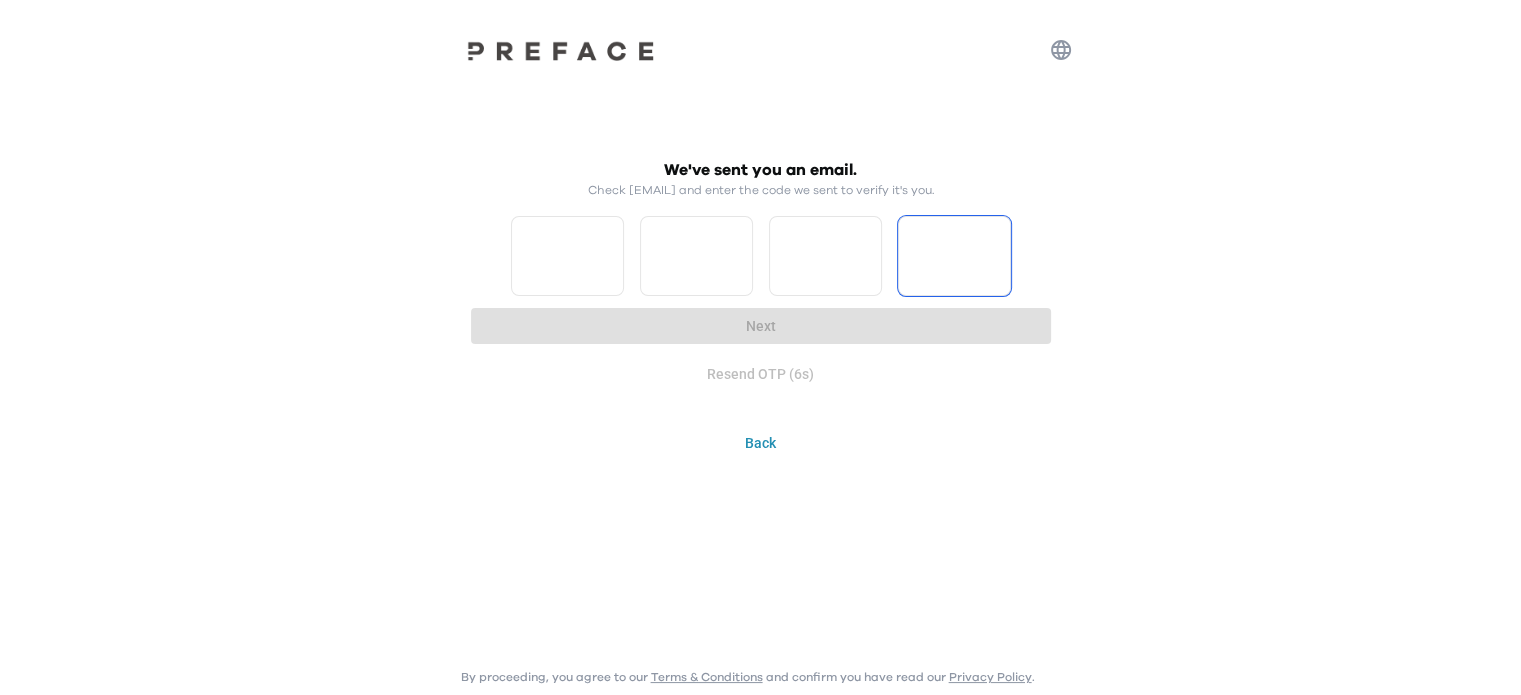 click on "*" at bounding box center [825, 256] 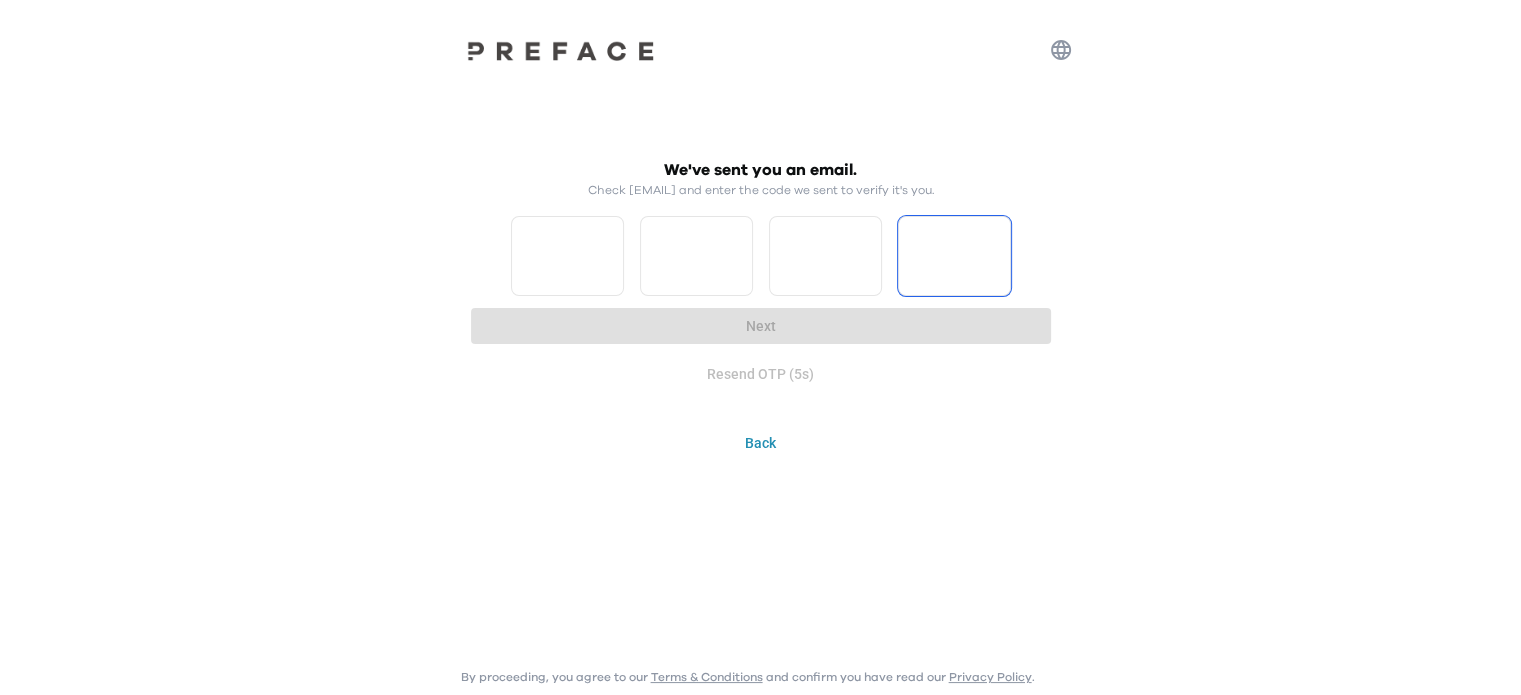 click on "*" at bounding box center [954, 256] 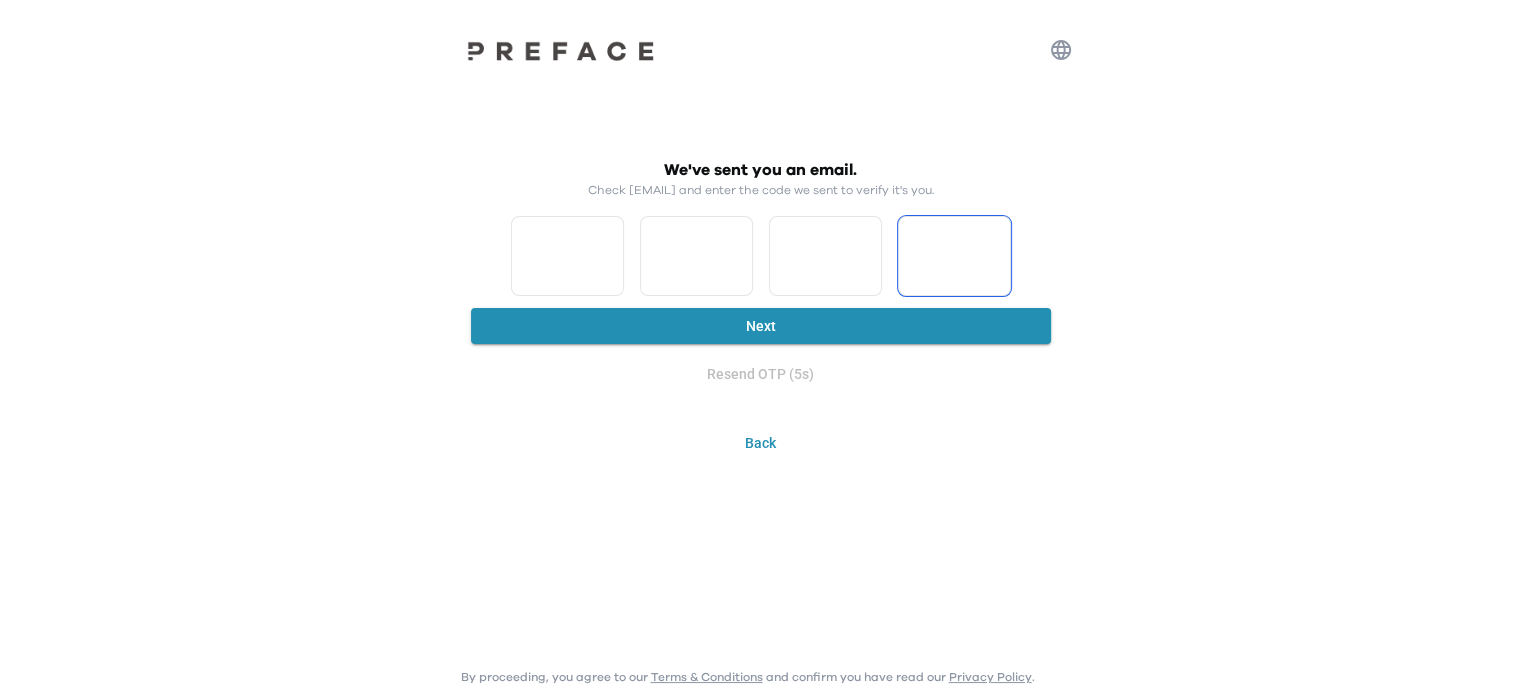 click on "*" at bounding box center [954, 256] 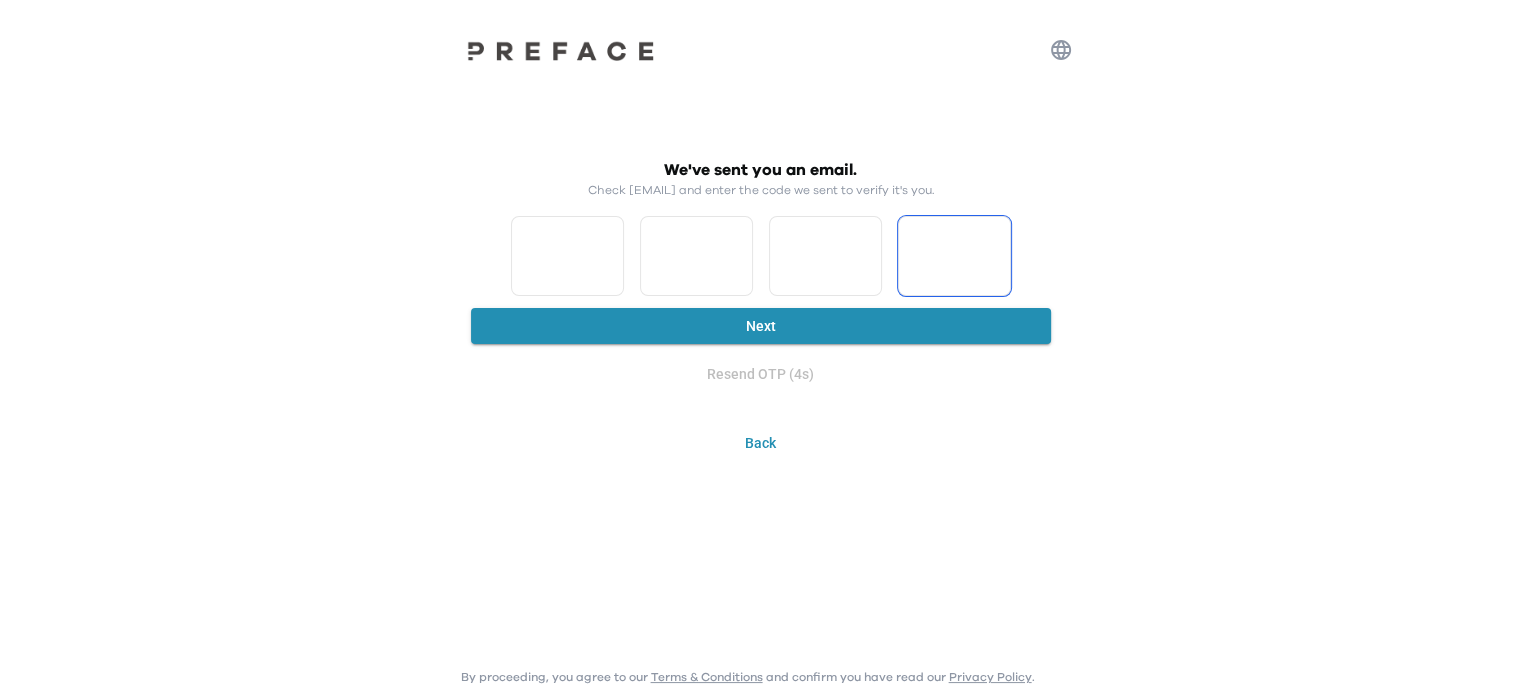 click on "*" at bounding box center (954, 256) 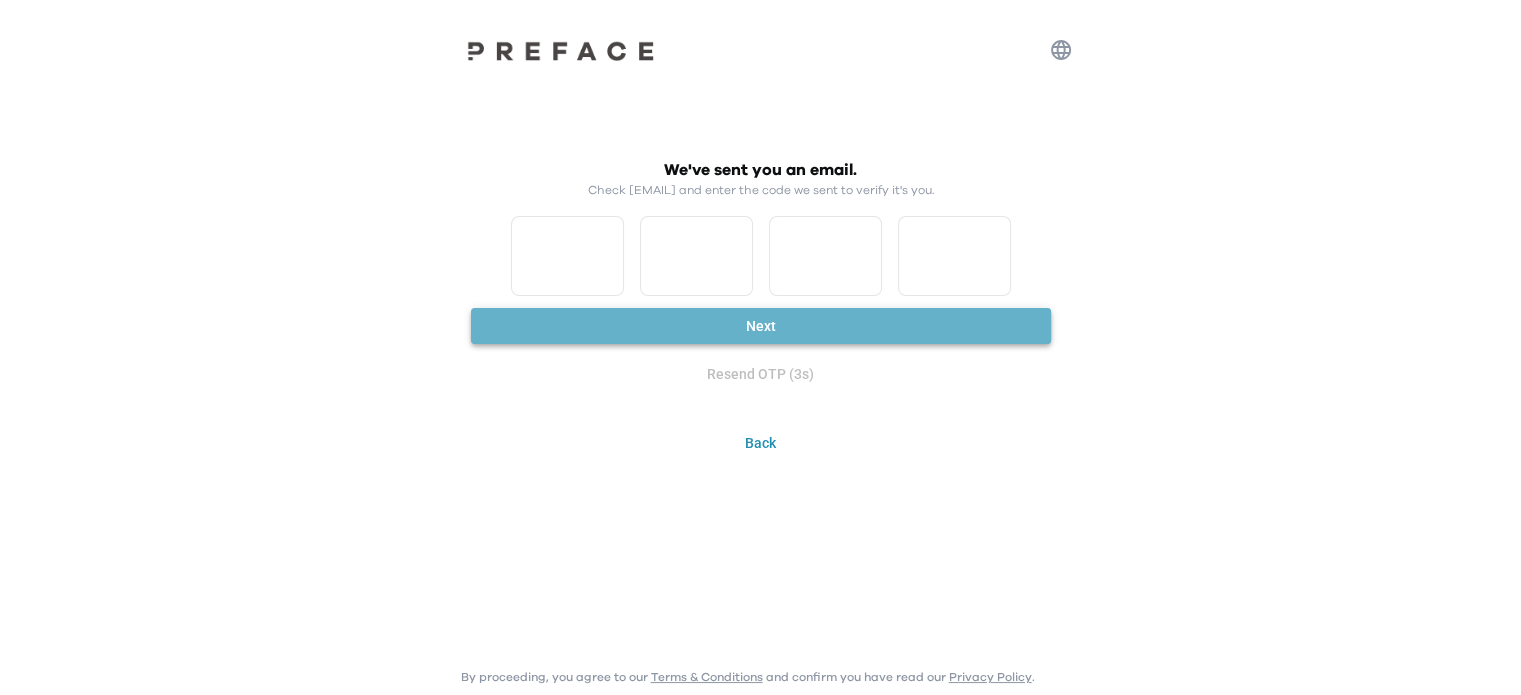 click on "Next" at bounding box center [761, 326] 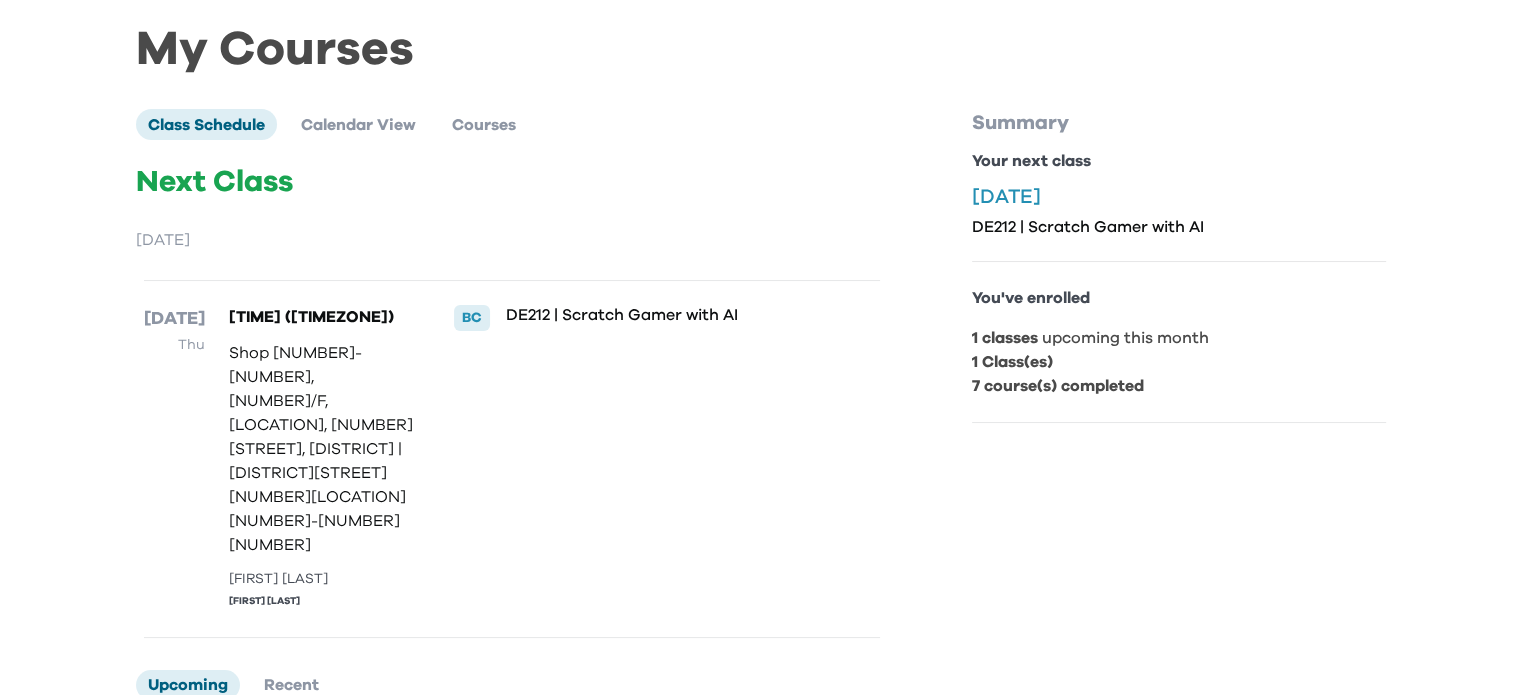 scroll, scrollTop: 0, scrollLeft: 0, axis: both 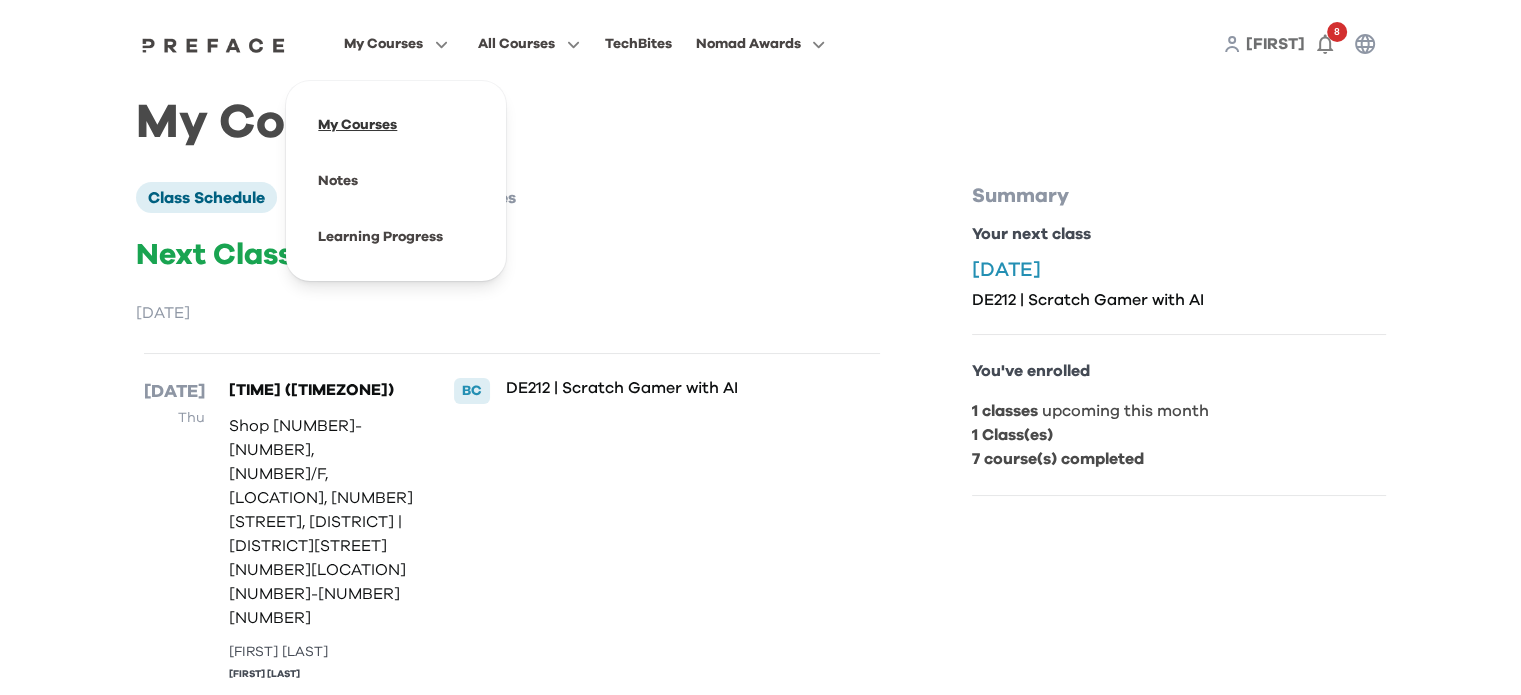 click at bounding box center (396, 125) 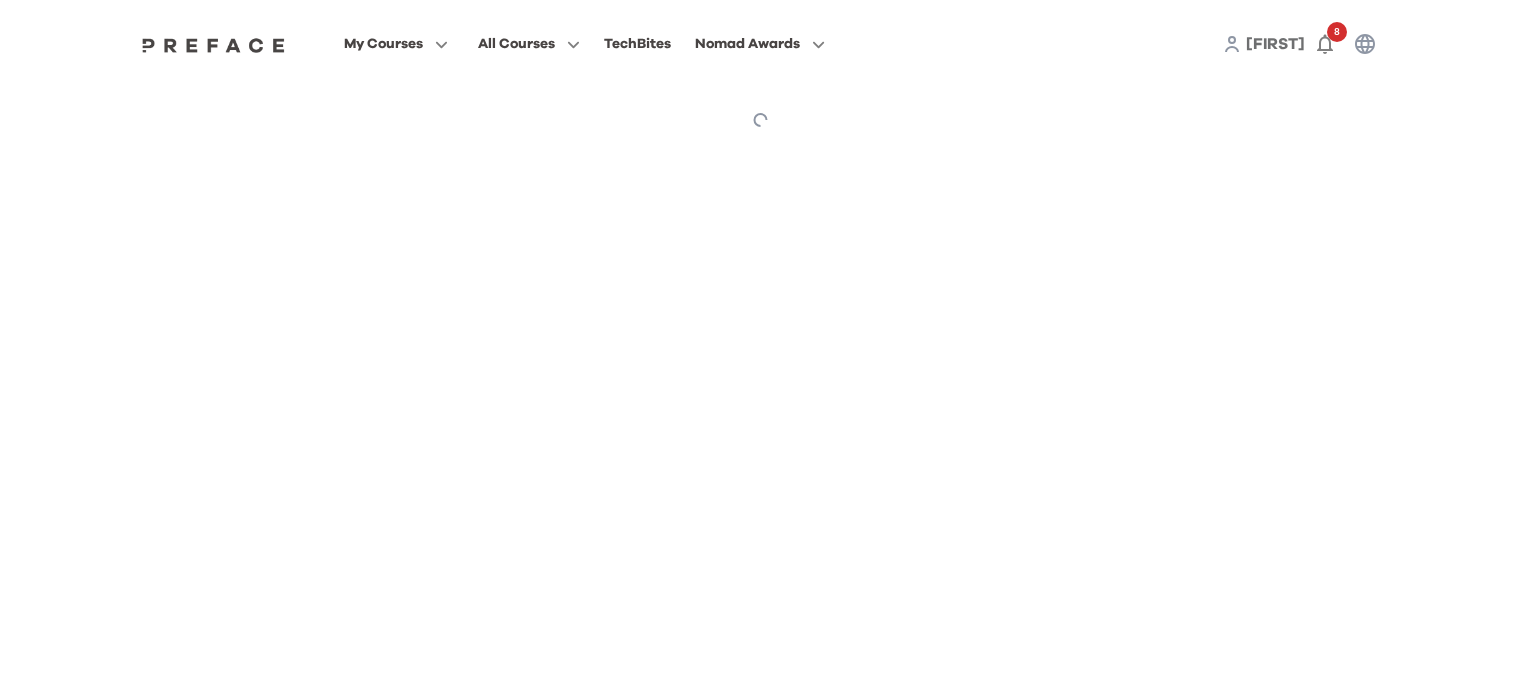 scroll, scrollTop: 0, scrollLeft: 0, axis: both 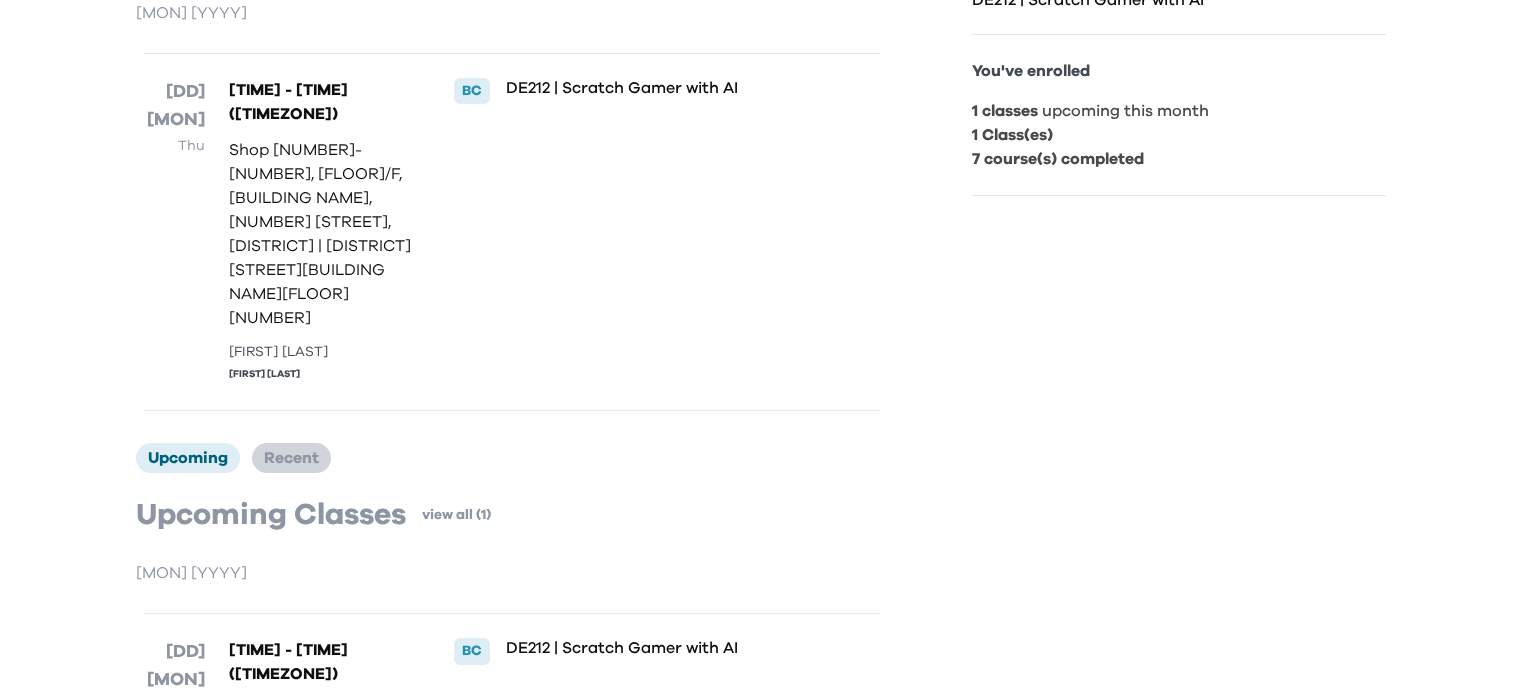 click on "Recent" at bounding box center (291, 458) 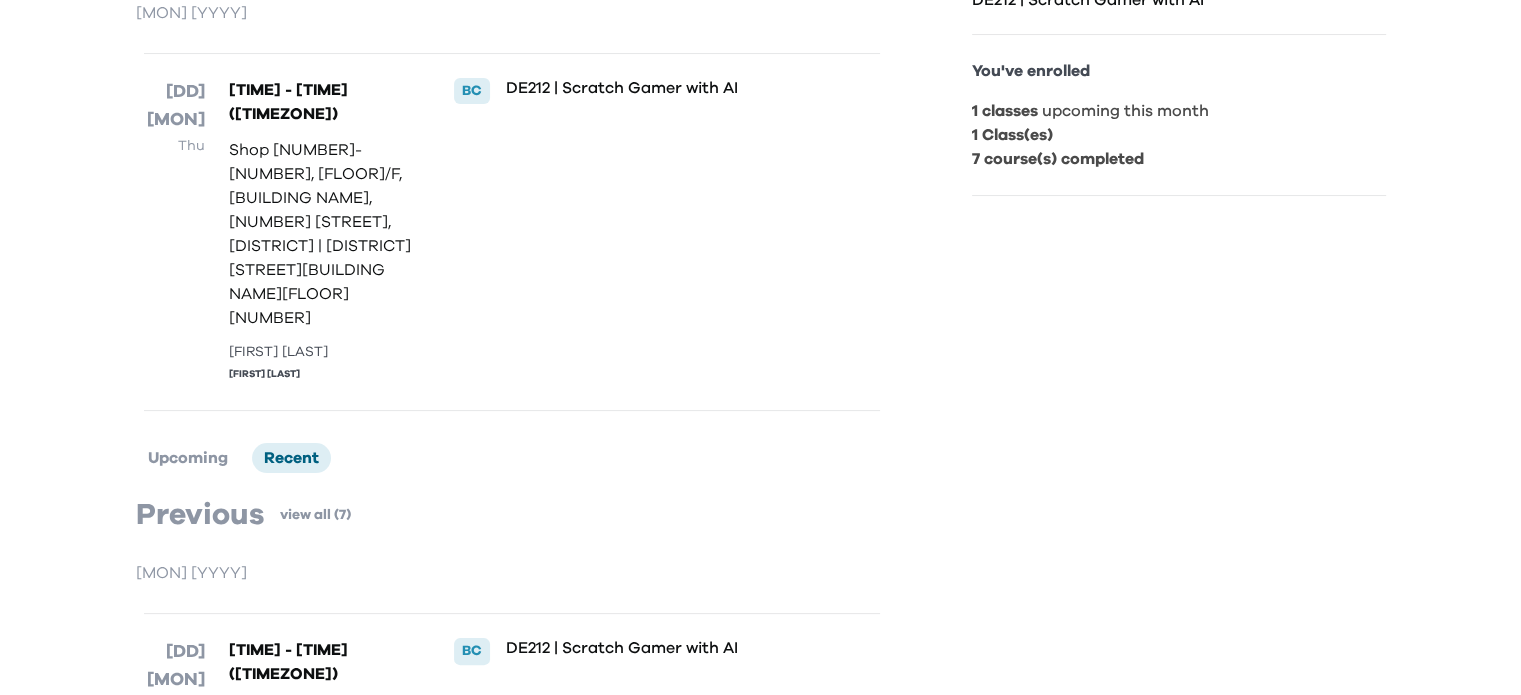 scroll, scrollTop: 400, scrollLeft: 0, axis: vertical 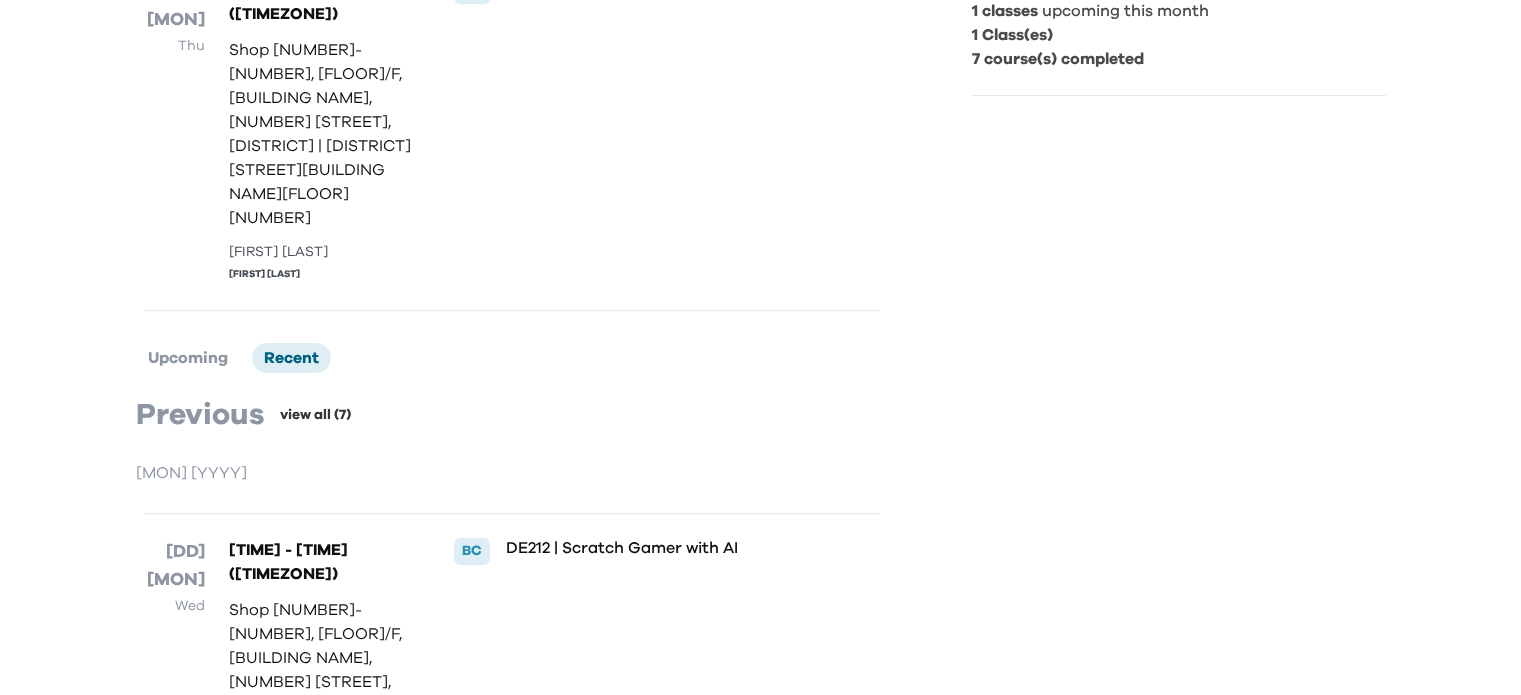 click on "view all (7)" at bounding box center (315, 415) 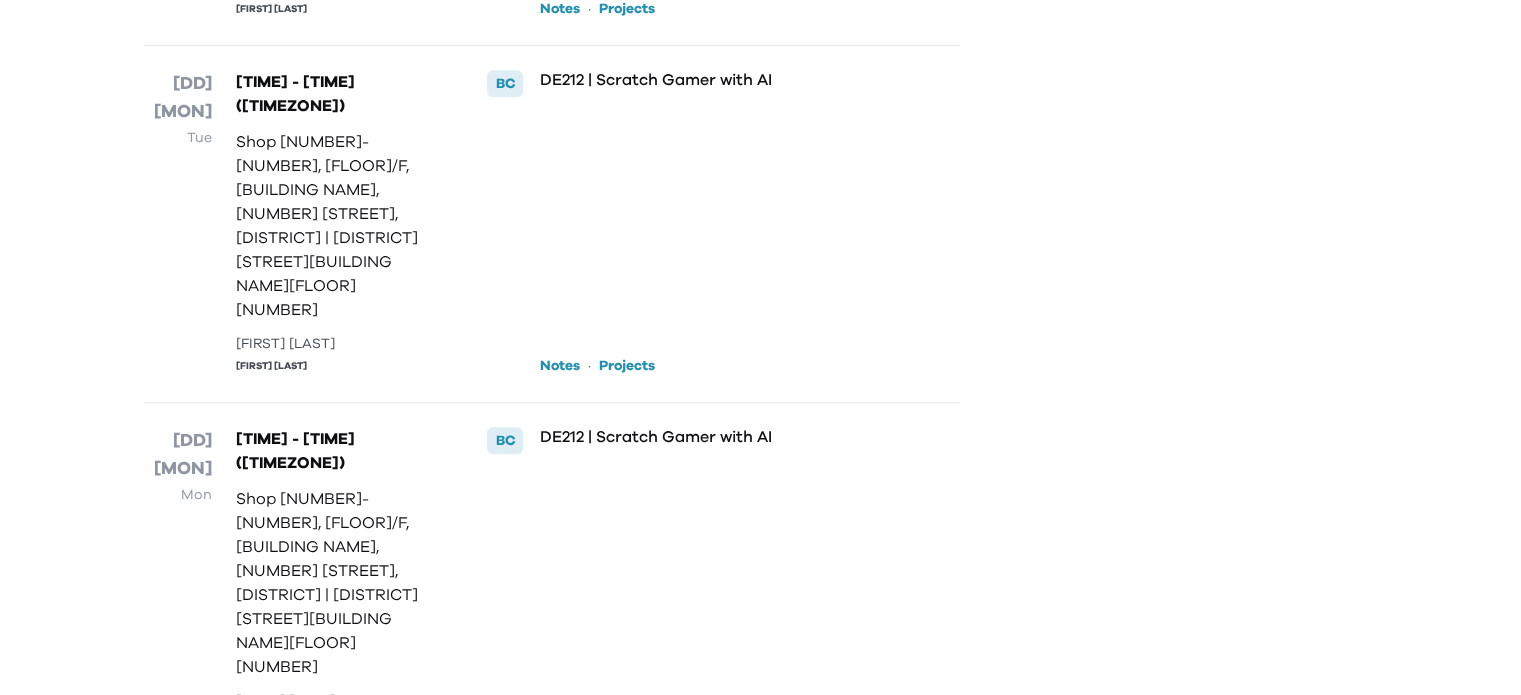 scroll, scrollTop: 1336, scrollLeft: 0, axis: vertical 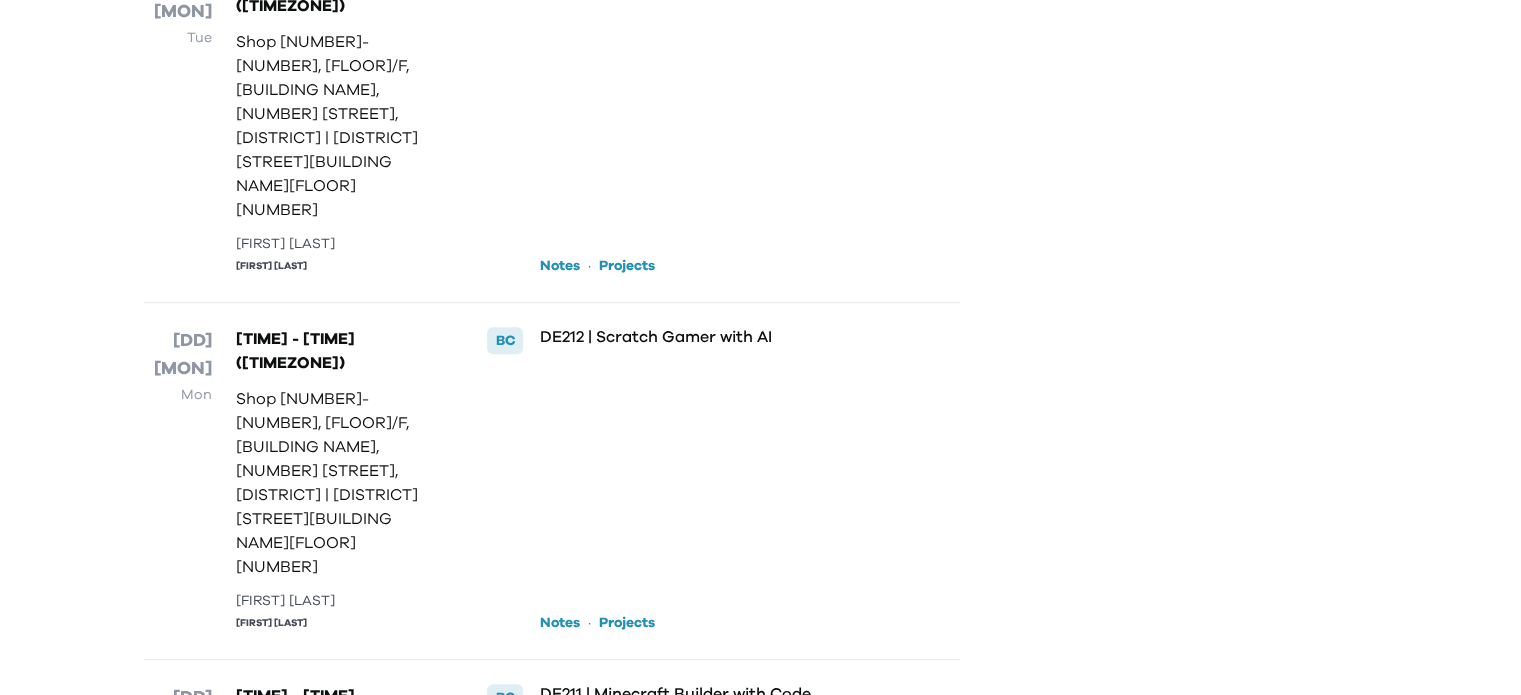click on "Notes" at bounding box center [559, 1337] 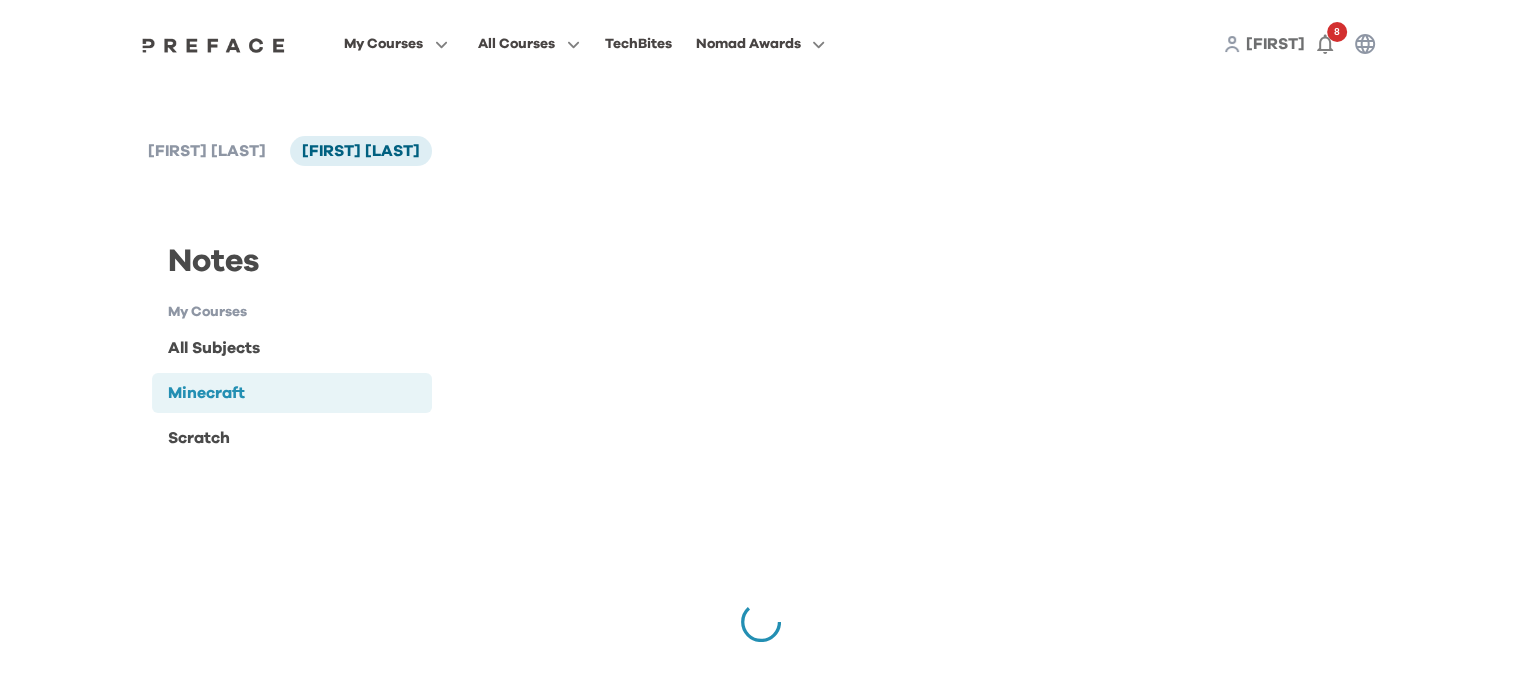 scroll, scrollTop: 39, scrollLeft: 0, axis: vertical 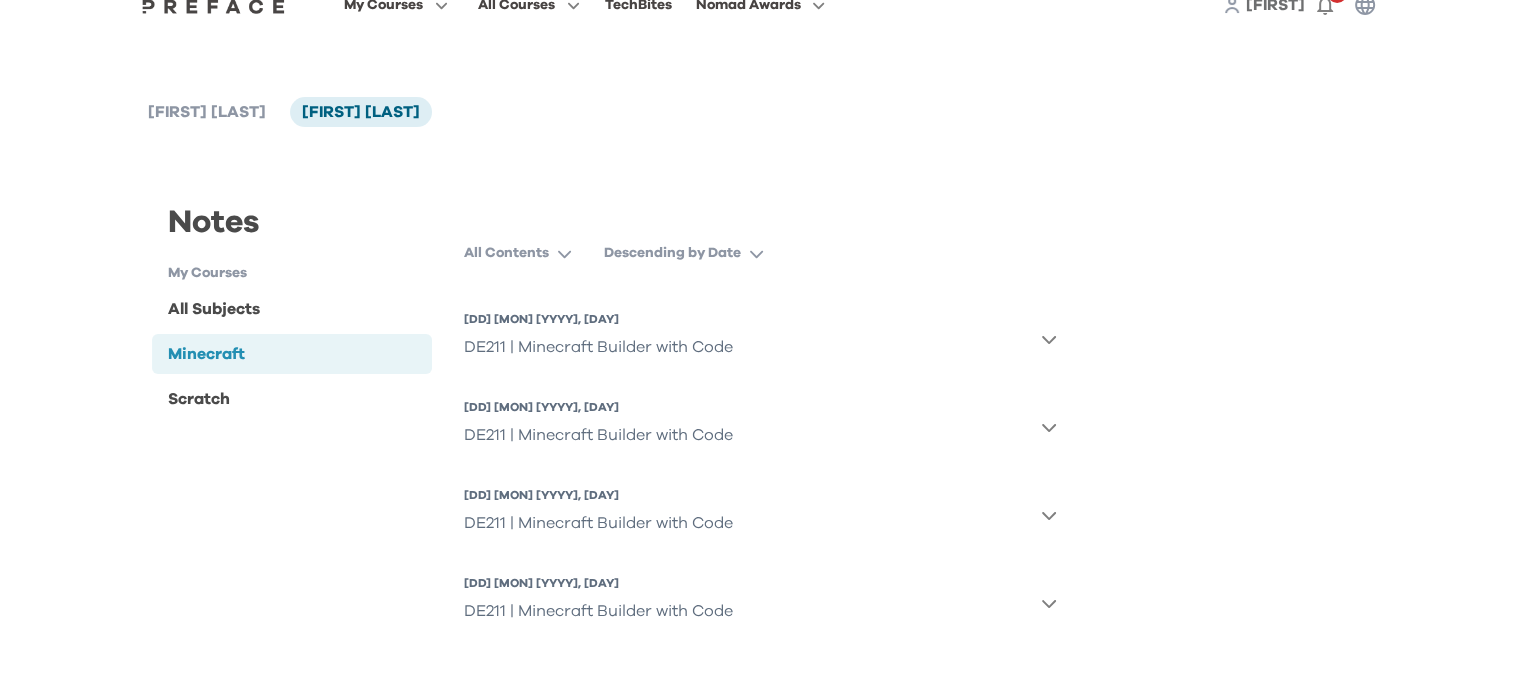 click 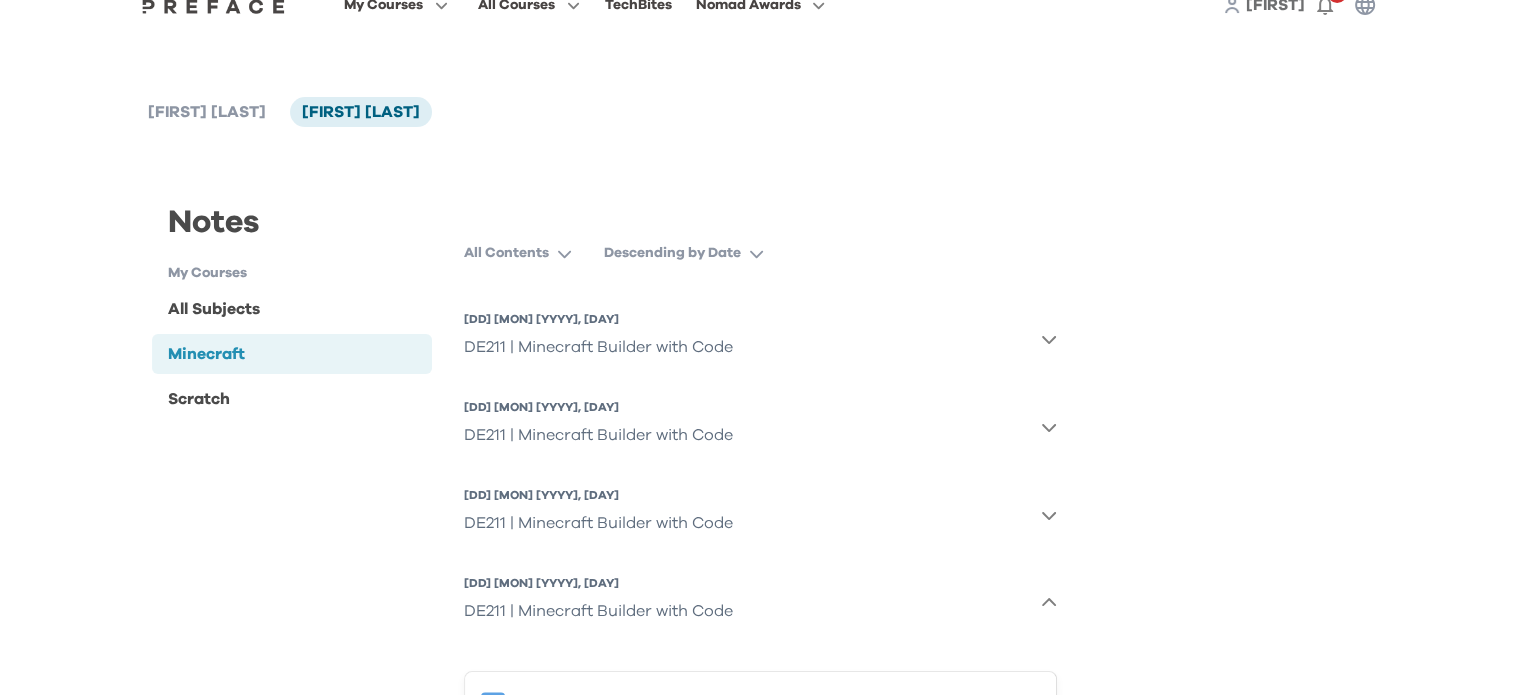 scroll, scrollTop: 144, scrollLeft: 0, axis: vertical 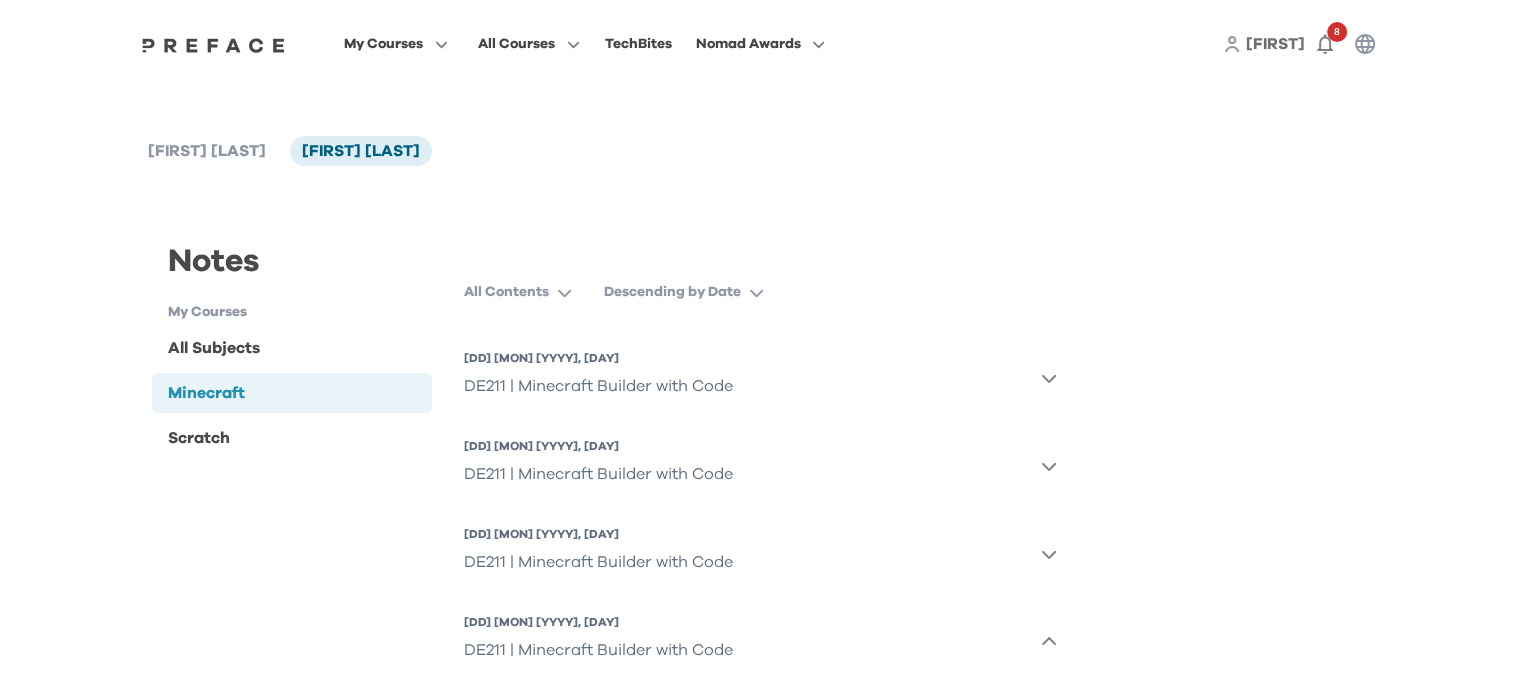 click on "[FIRST]" at bounding box center [1275, 44] 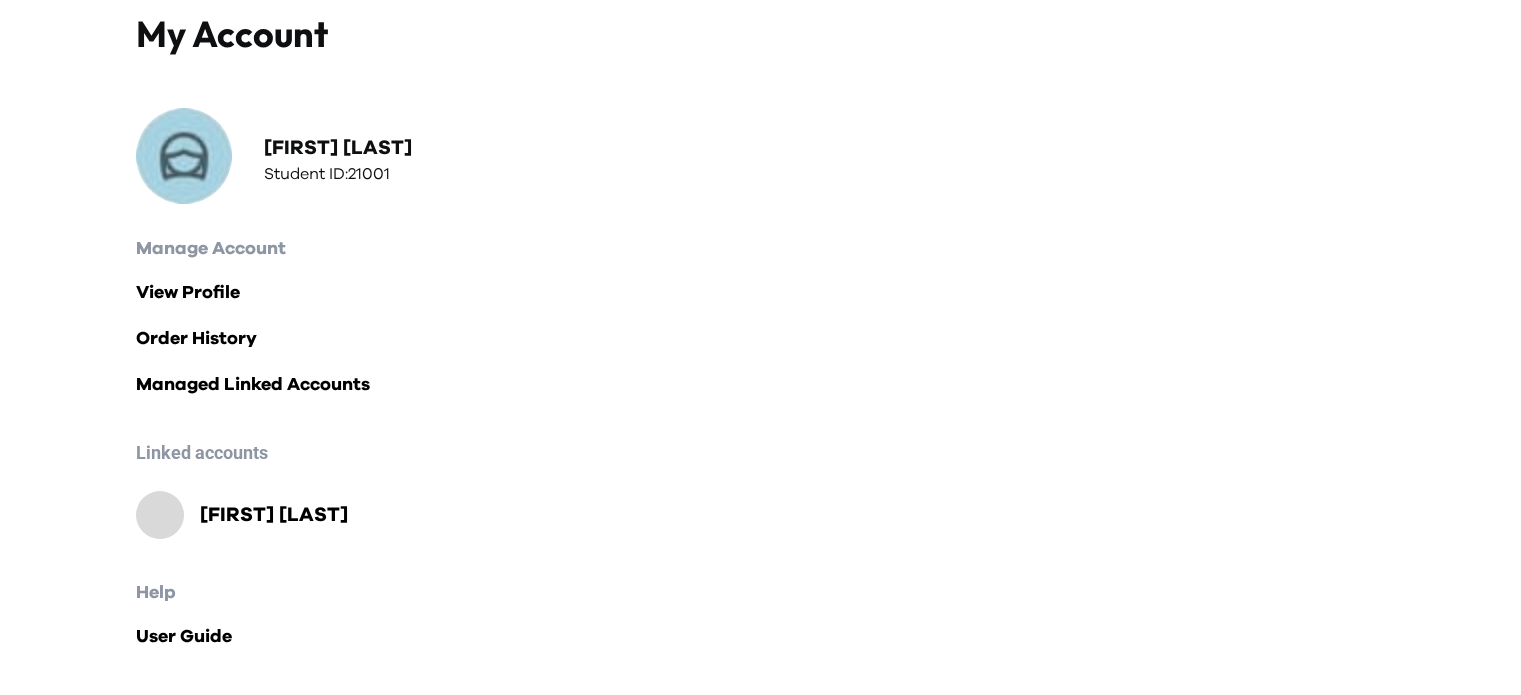 scroll, scrollTop: 117, scrollLeft: 0, axis: vertical 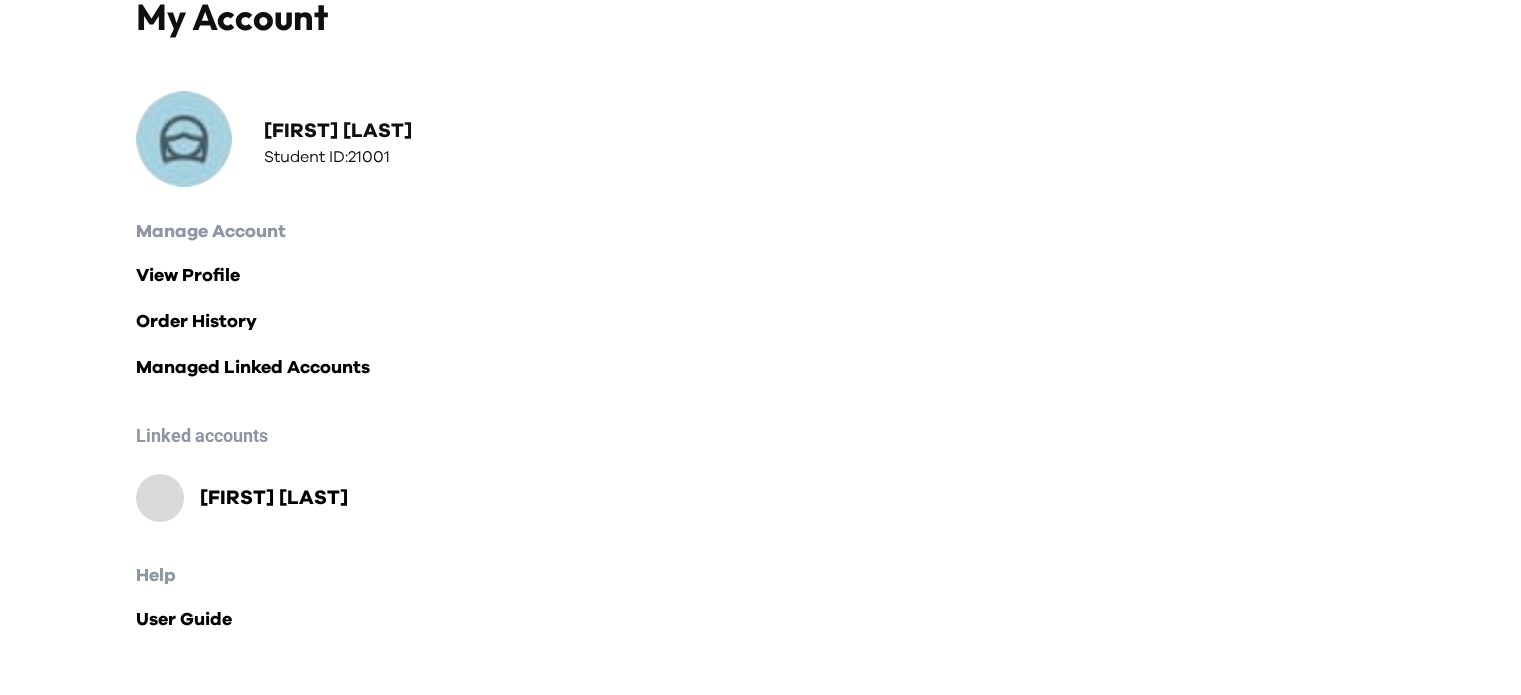 click on "Ming Yin   Yu" at bounding box center (274, 498) 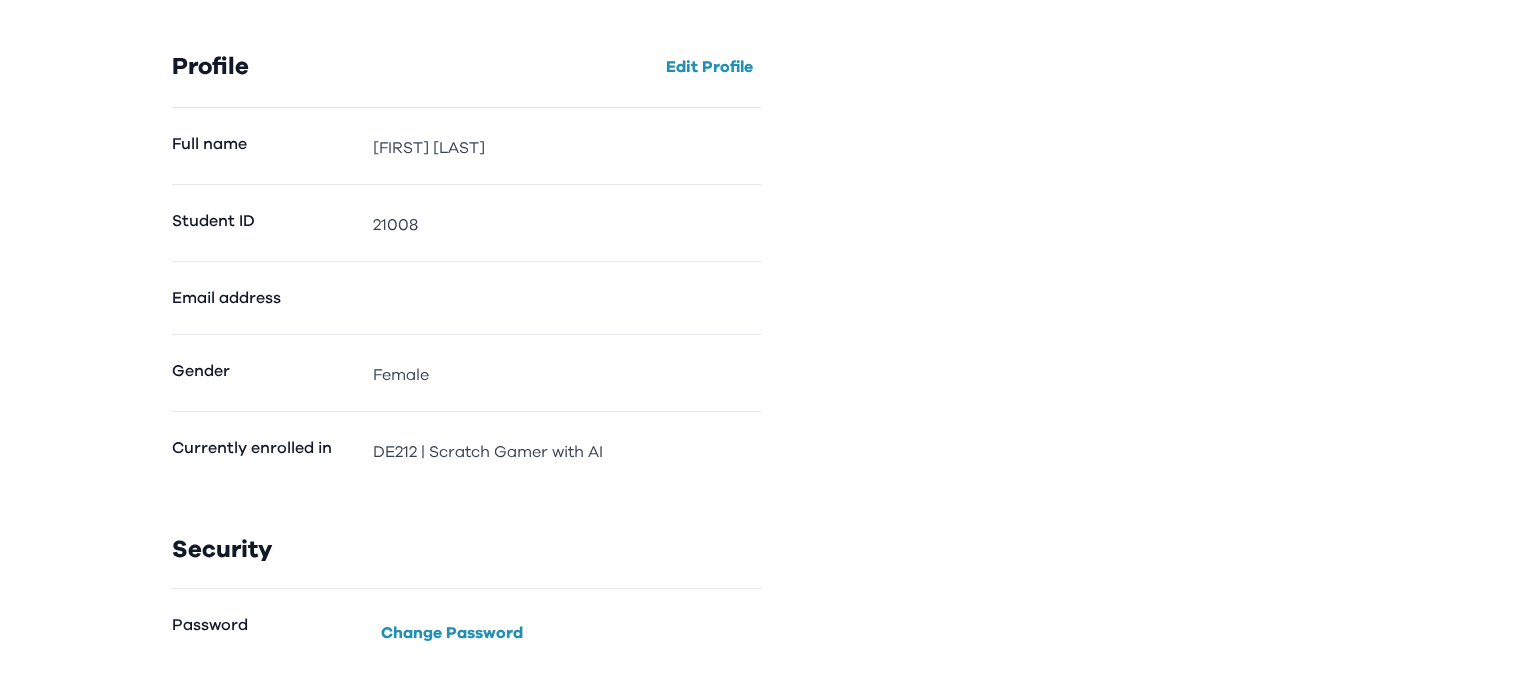 scroll, scrollTop: 0, scrollLeft: 0, axis: both 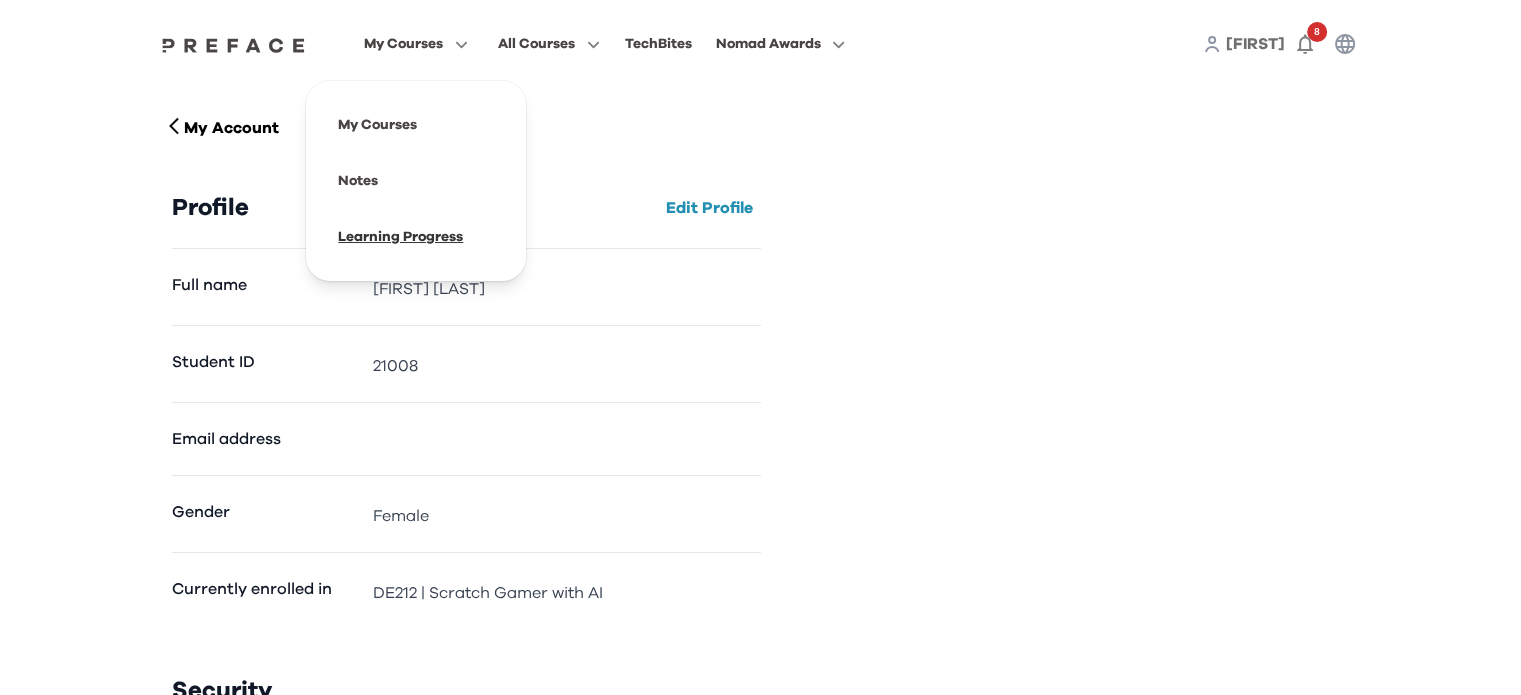 click at bounding box center [416, 237] 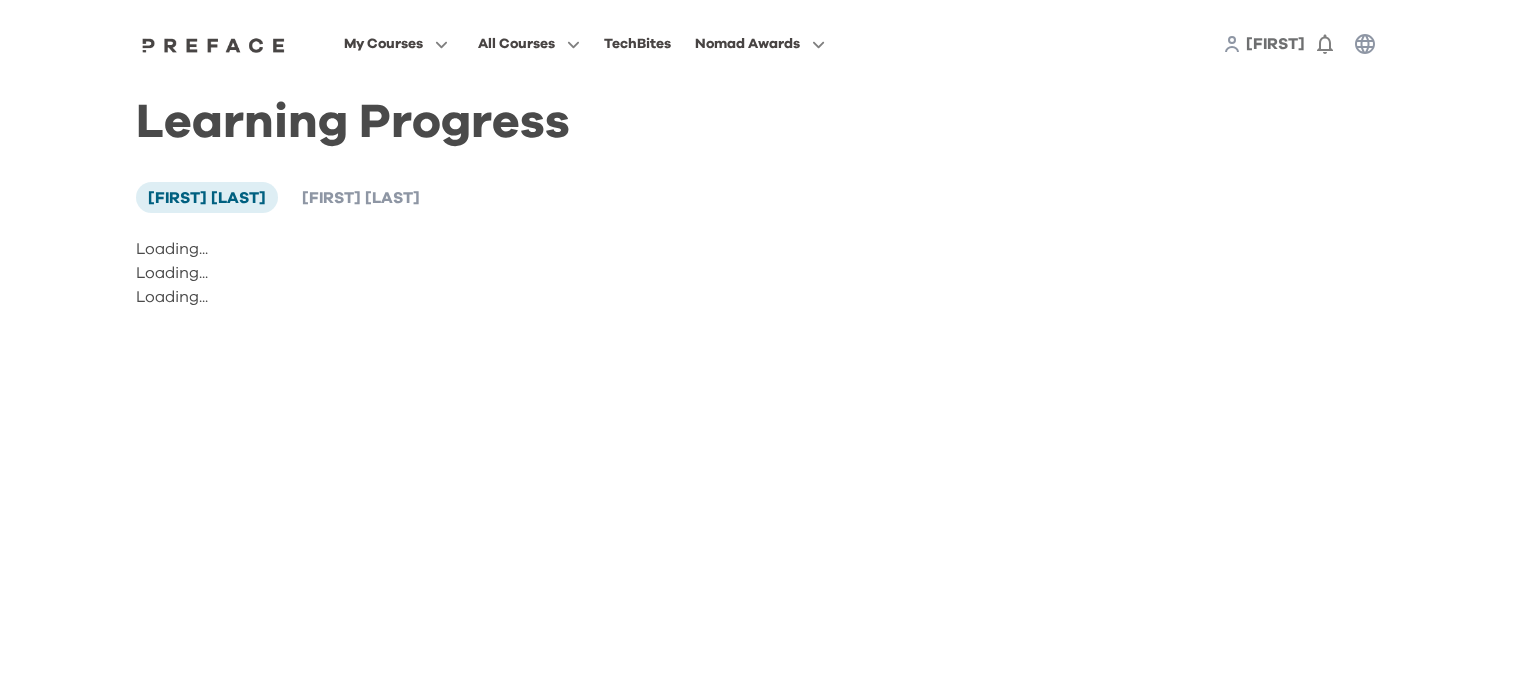 scroll, scrollTop: 0, scrollLeft: 0, axis: both 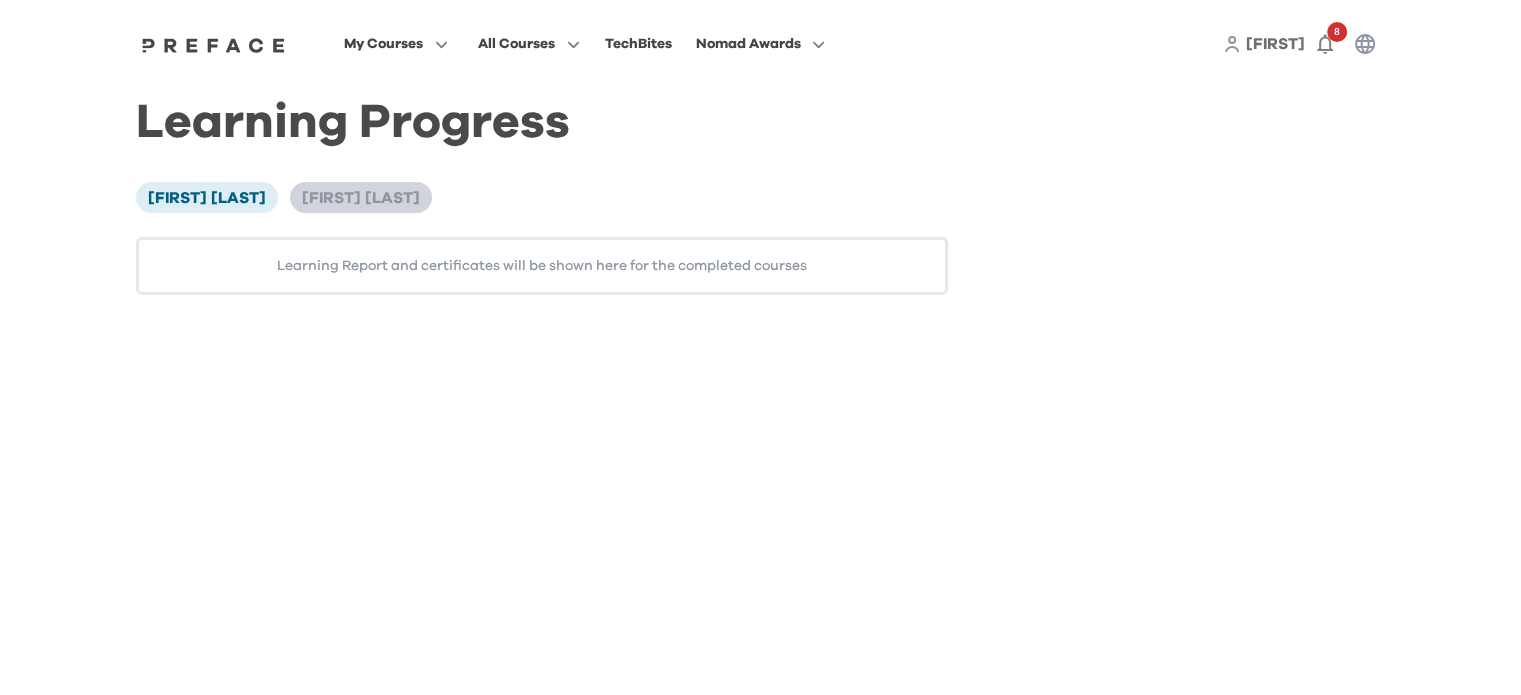 click on "[FIRST] [LAST]" at bounding box center (361, 197) 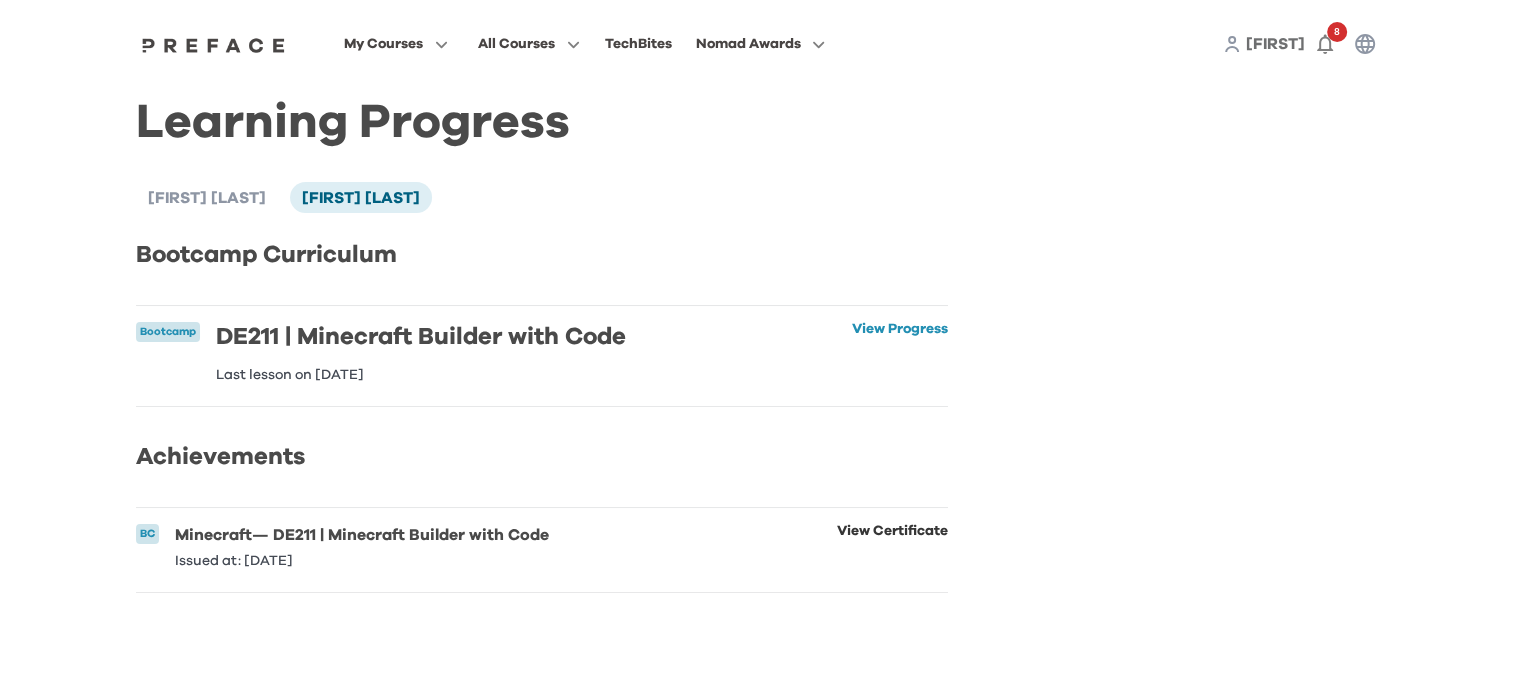 click on "View Certificate" at bounding box center (892, 546) 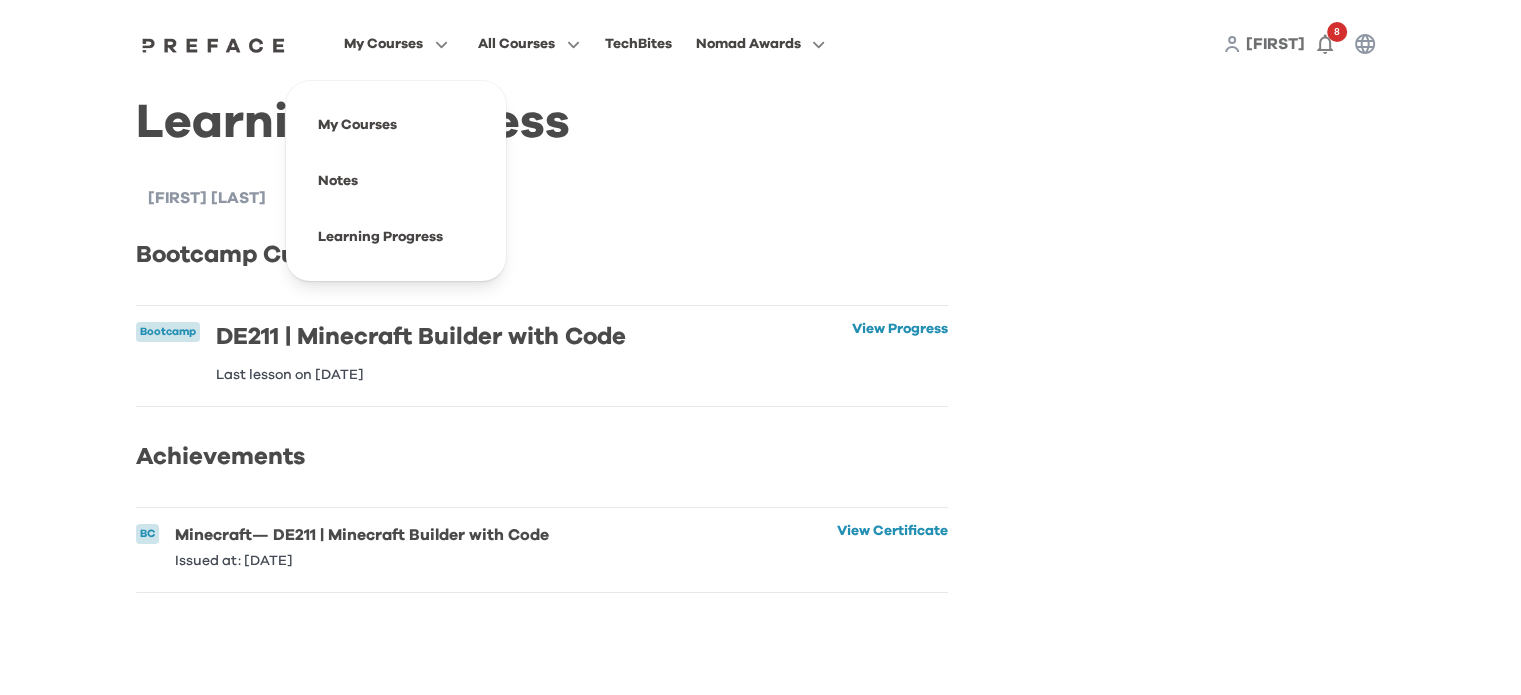 click 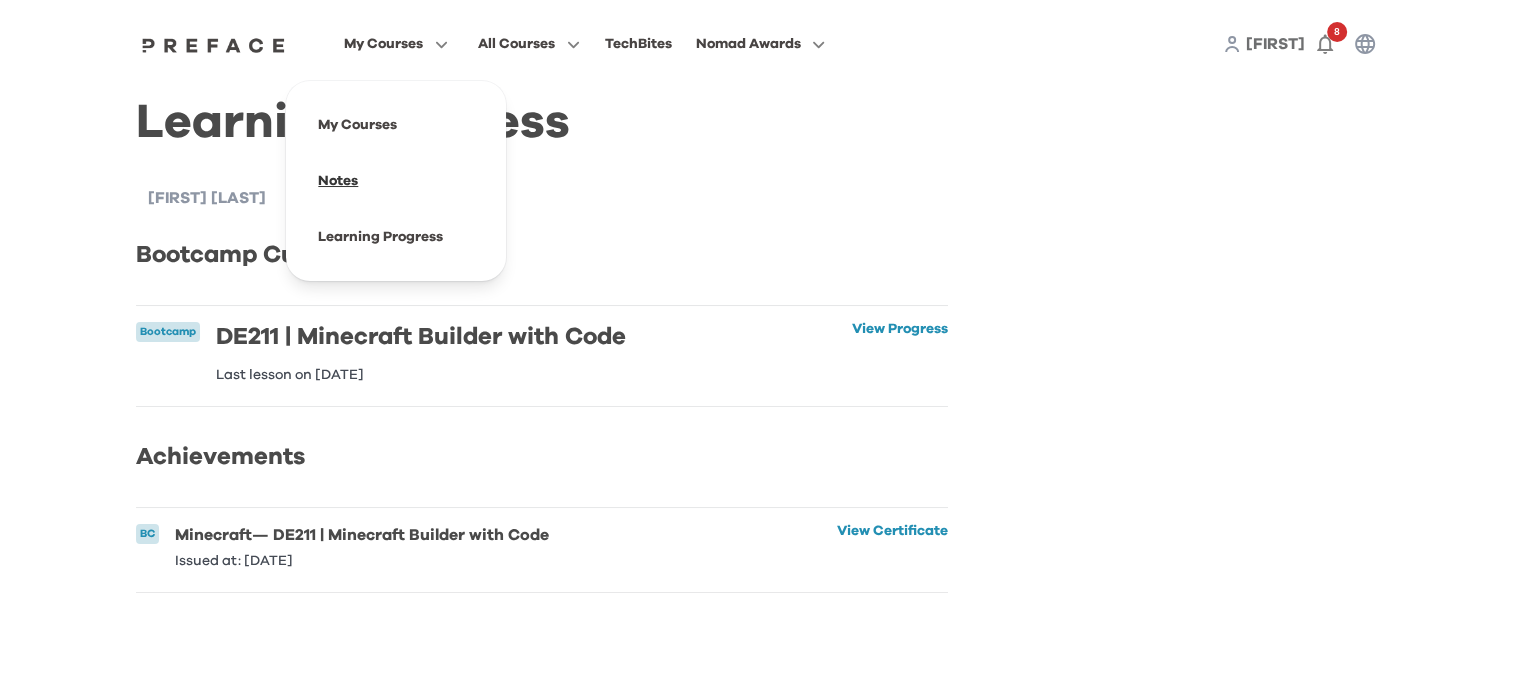 click at bounding box center [396, 181] 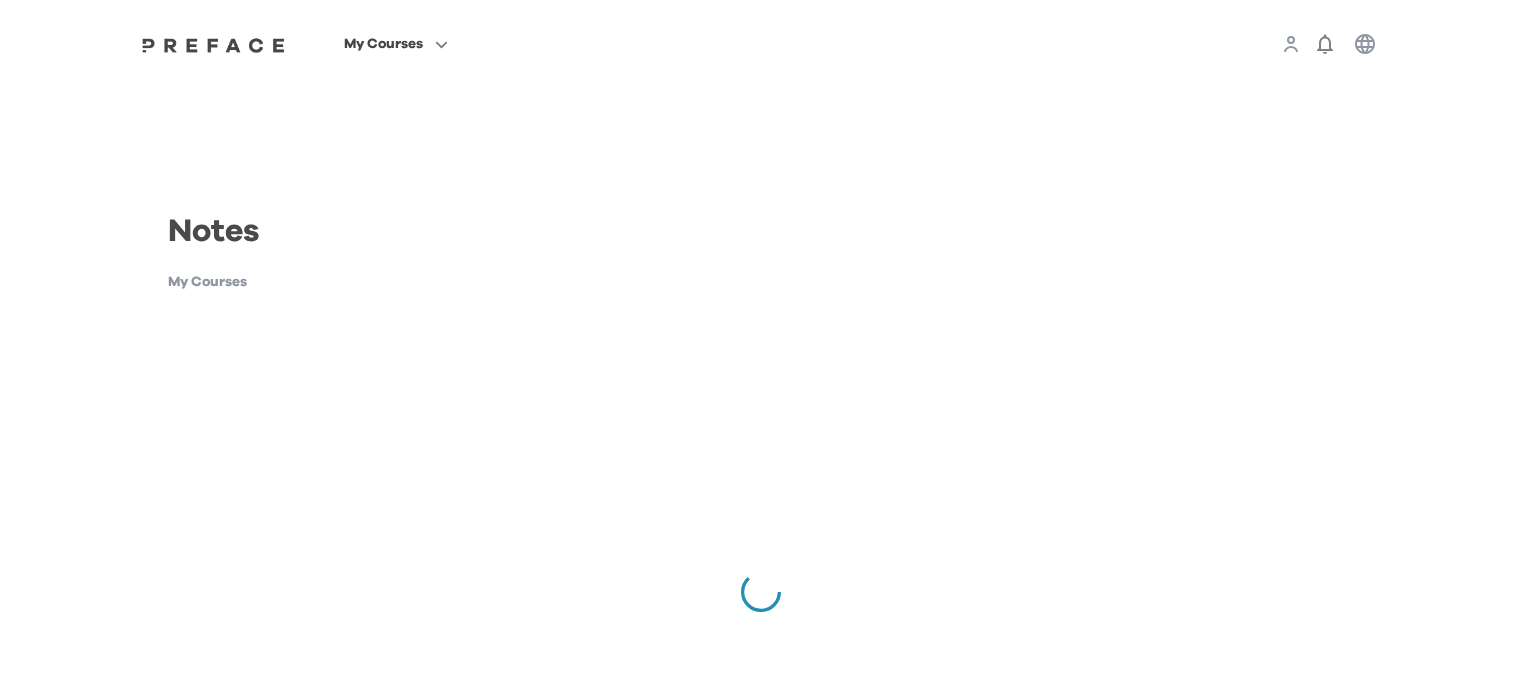scroll, scrollTop: 0, scrollLeft: 0, axis: both 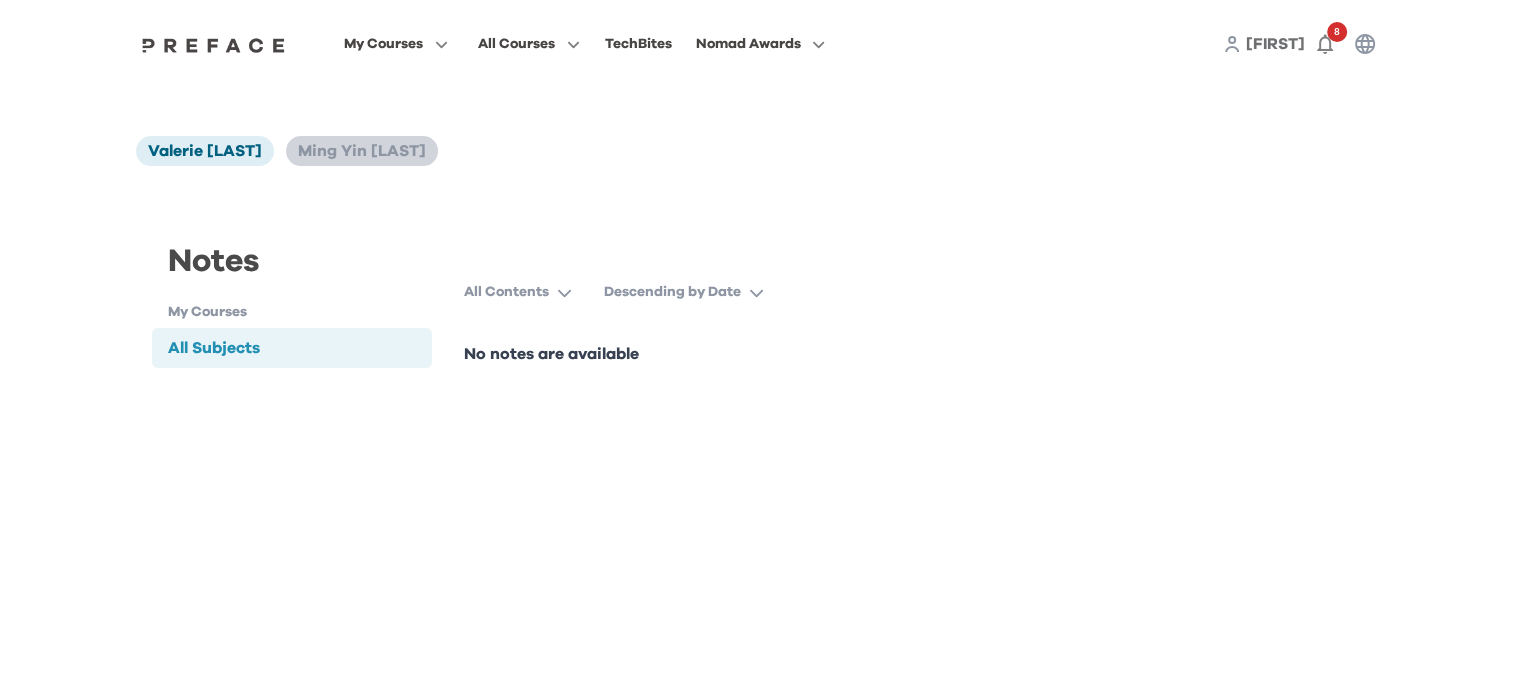 click on "Ming Yin [LAST]" at bounding box center [362, 151] 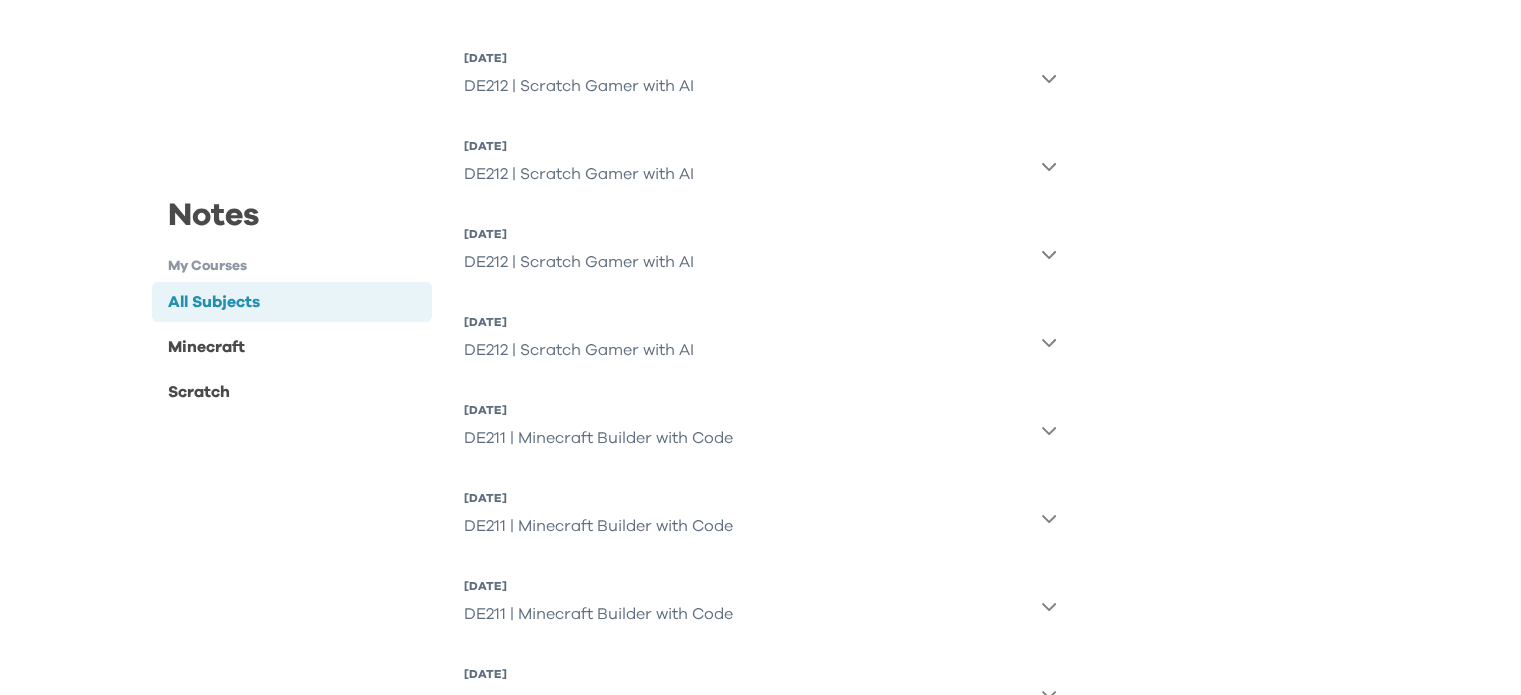 scroll, scrollTop: 391, scrollLeft: 0, axis: vertical 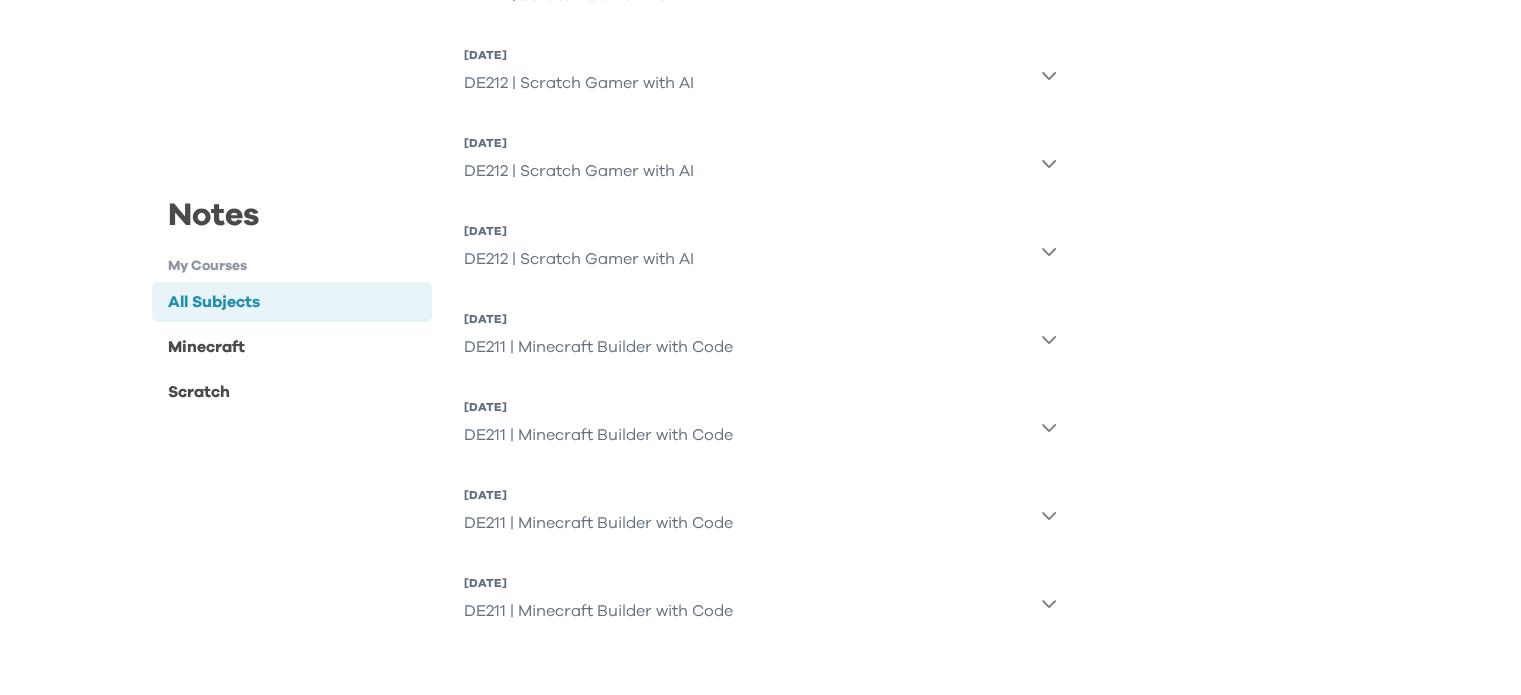 click 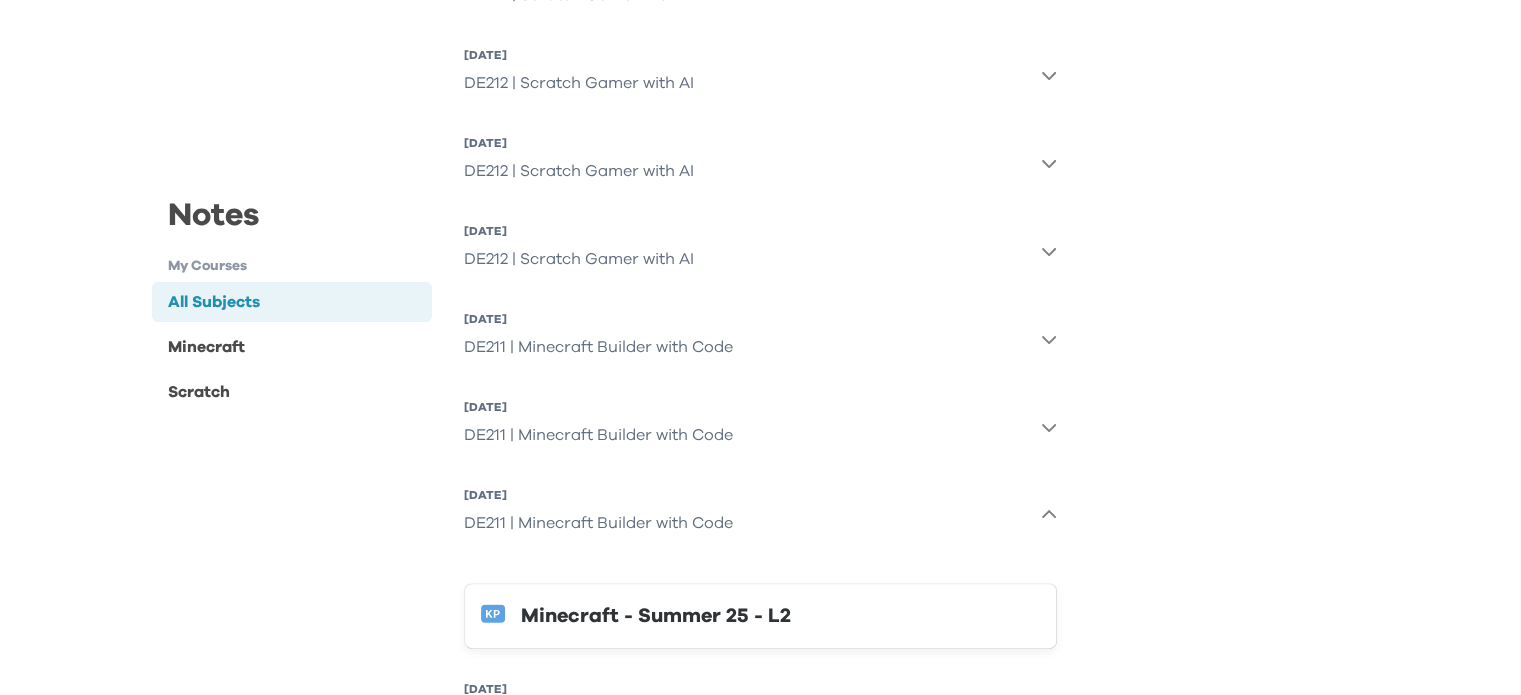 click on "Minecraft - Summer 25 - L2" at bounding box center [780, 616] 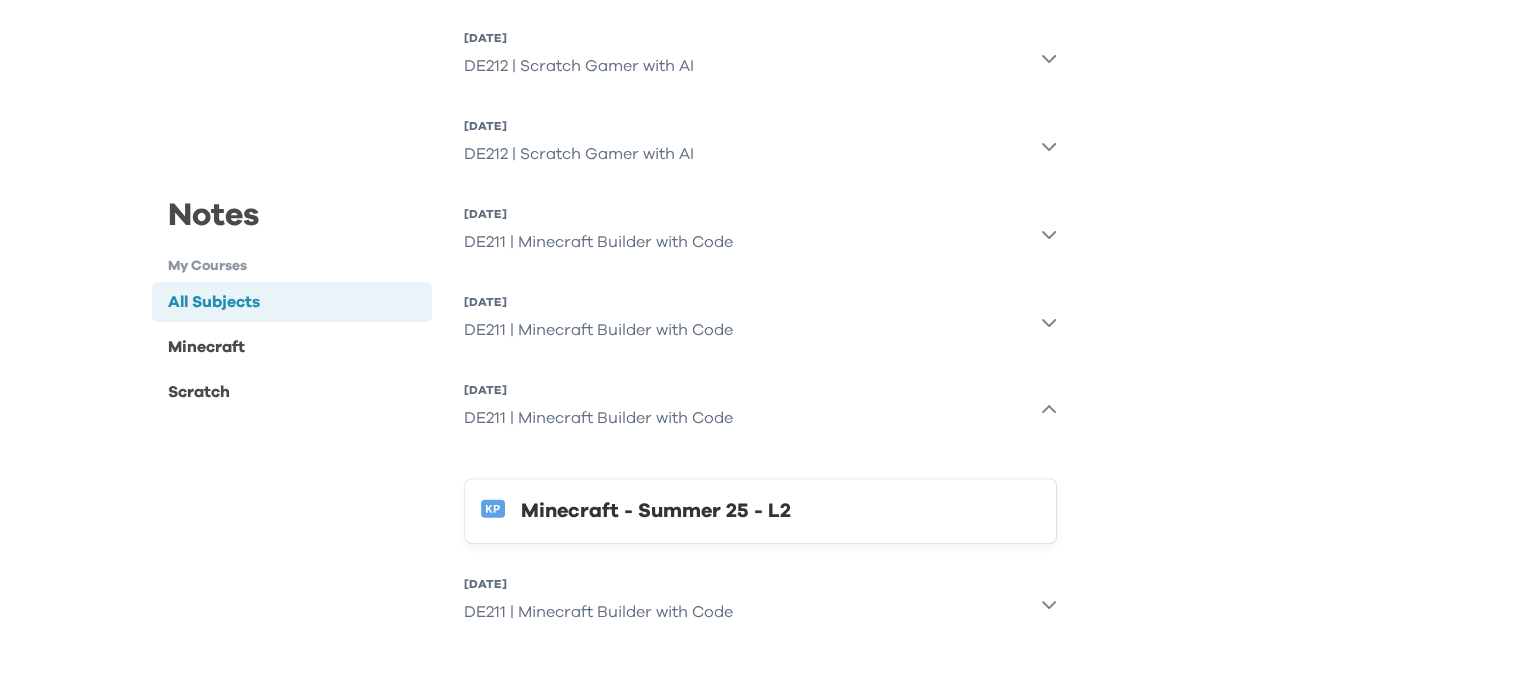 click 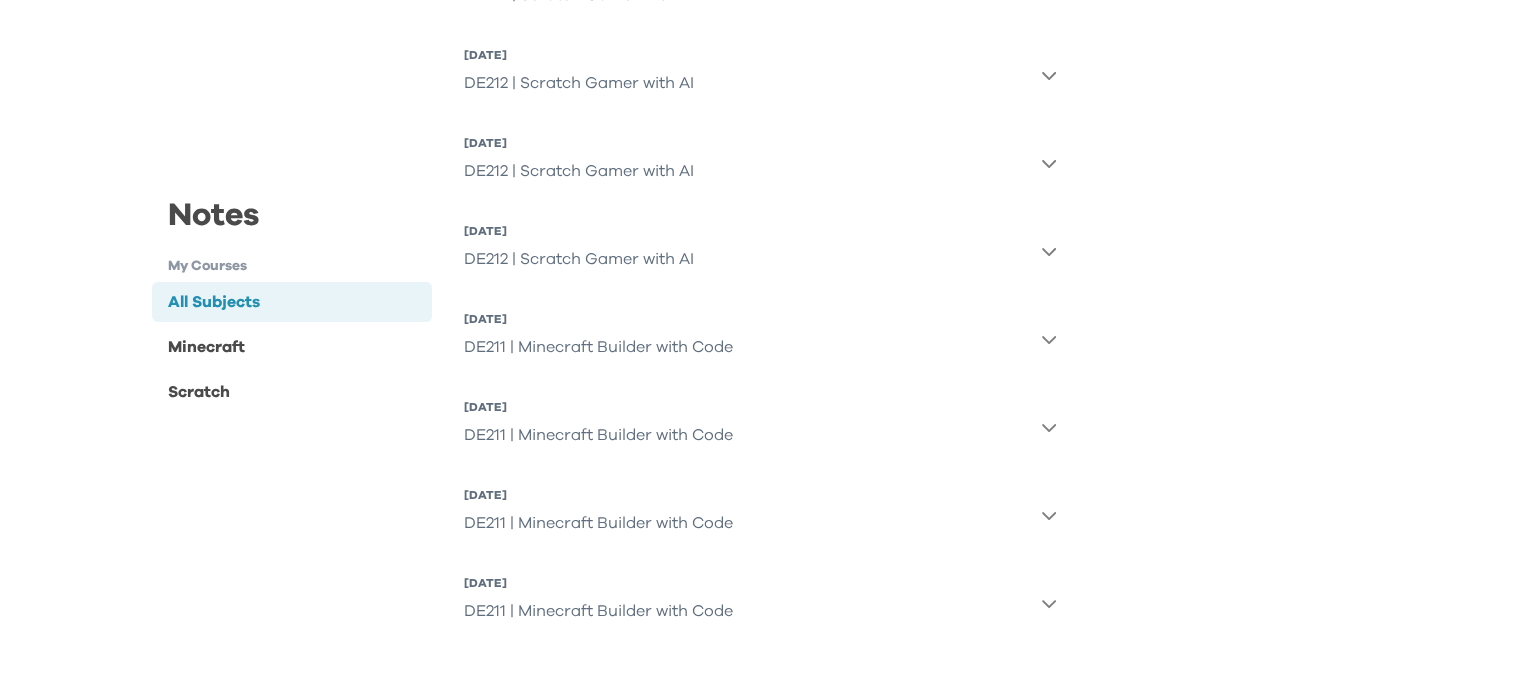 scroll, scrollTop: 391, scrollLeft: 0, axis: vertical 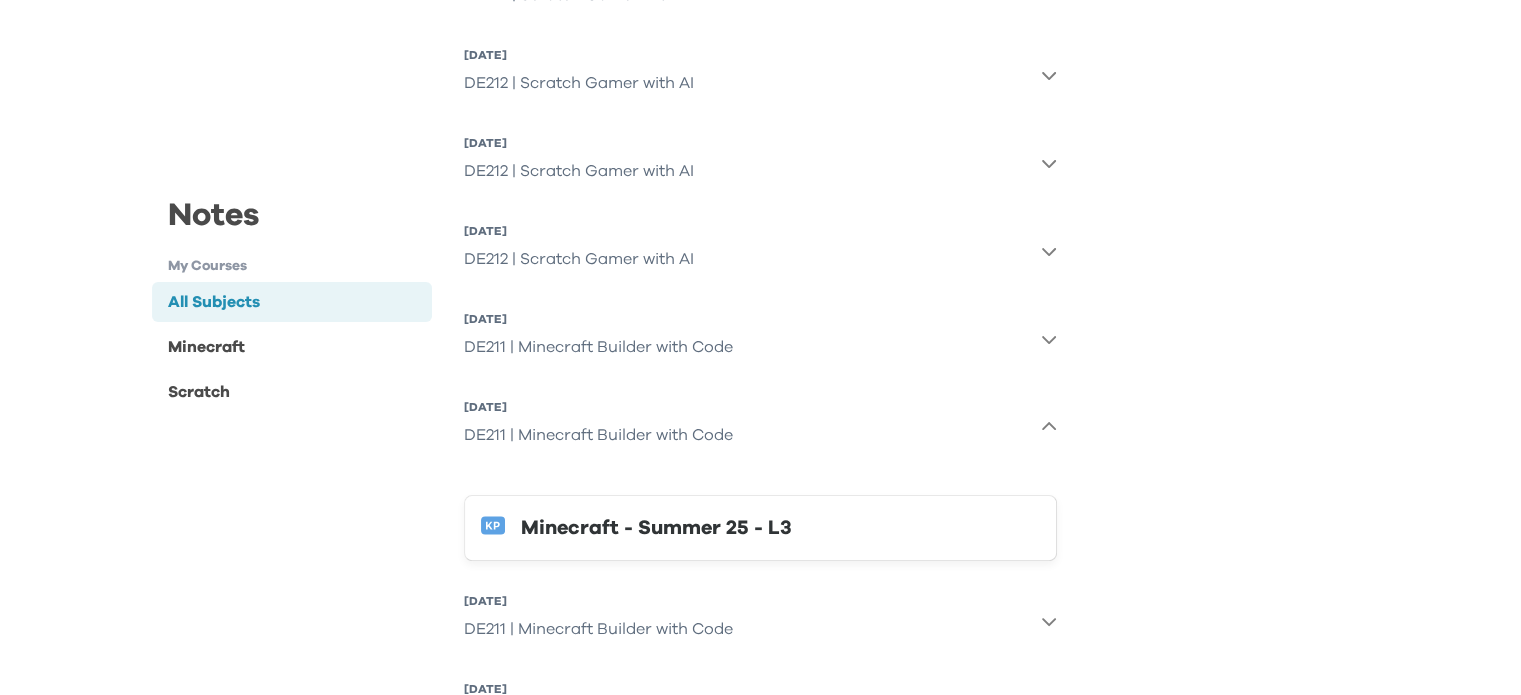 click on "Minecraft - Summer 25 - L3" at bounding box center [780, 528] 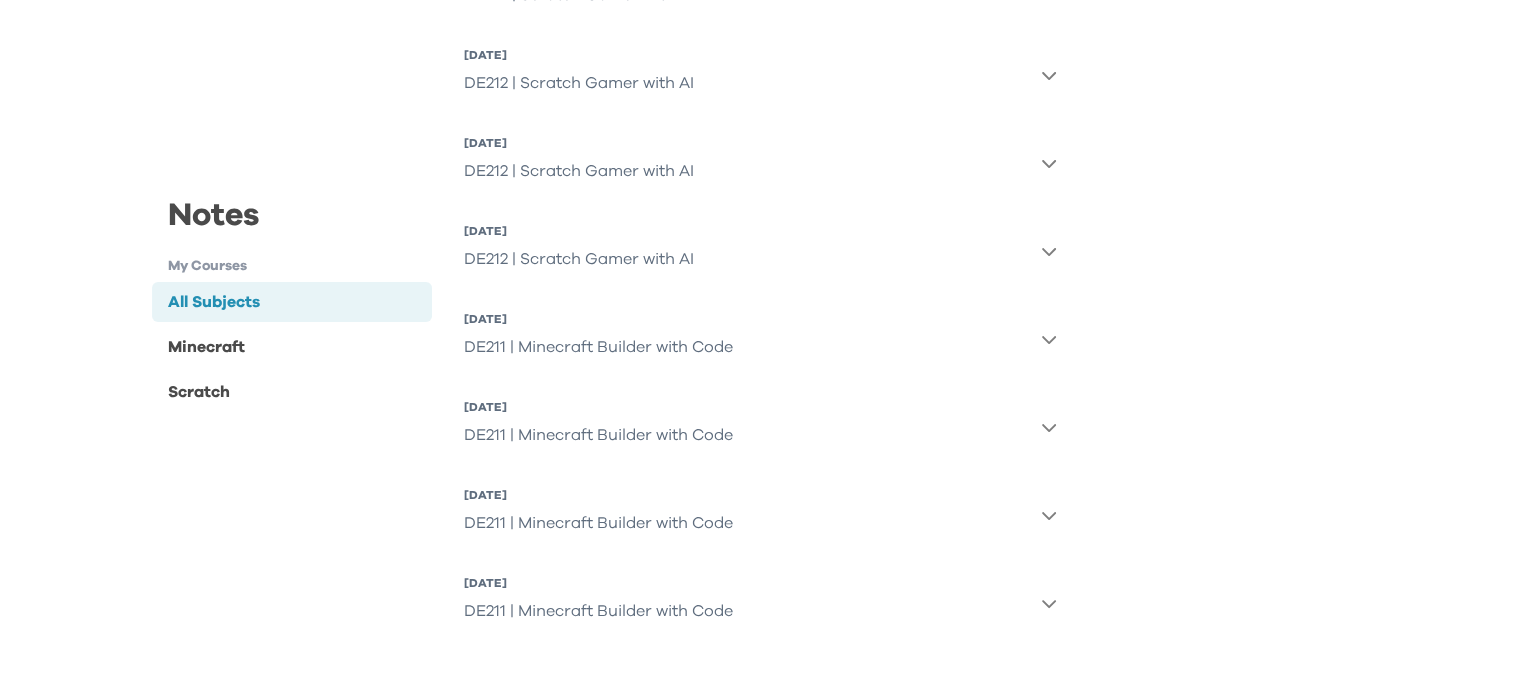 click 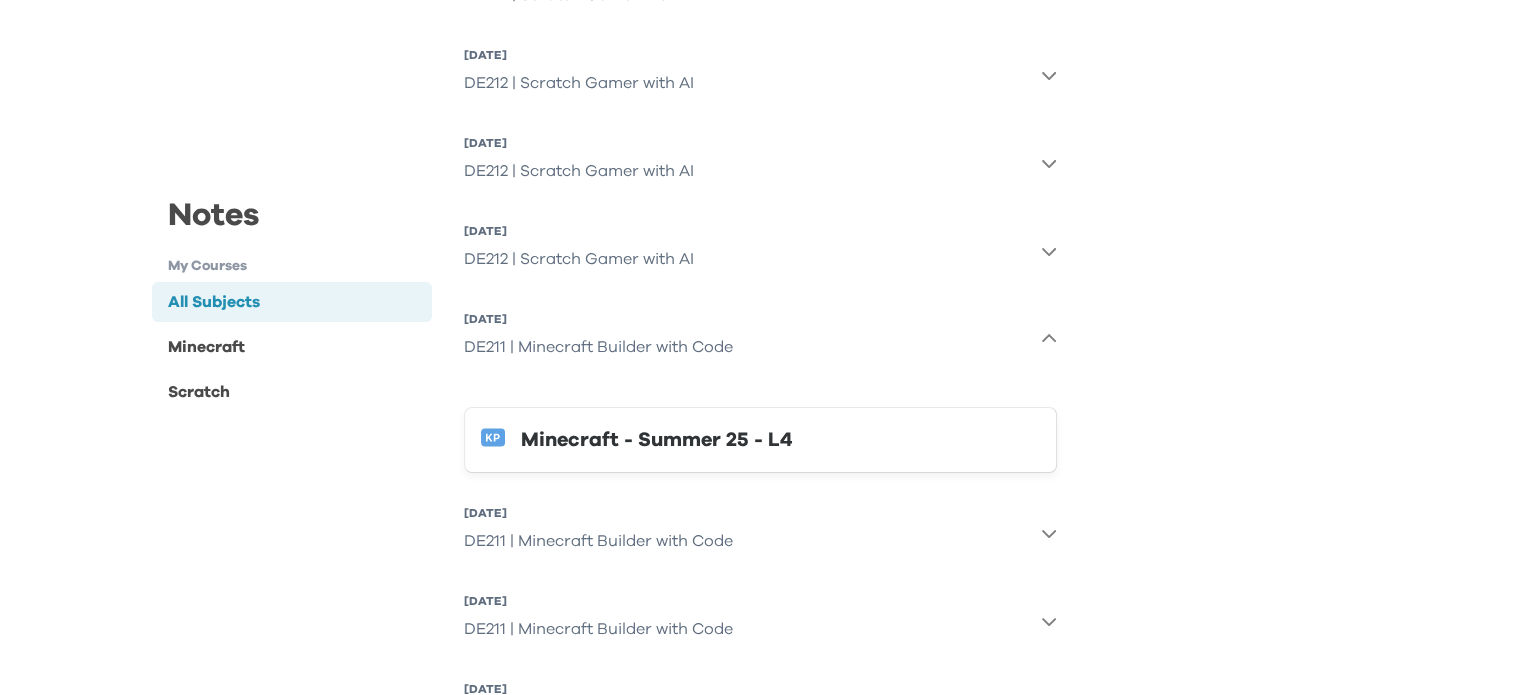 click on "Minecraft - Summer 25 - L4" at bounding box center [780, 440] 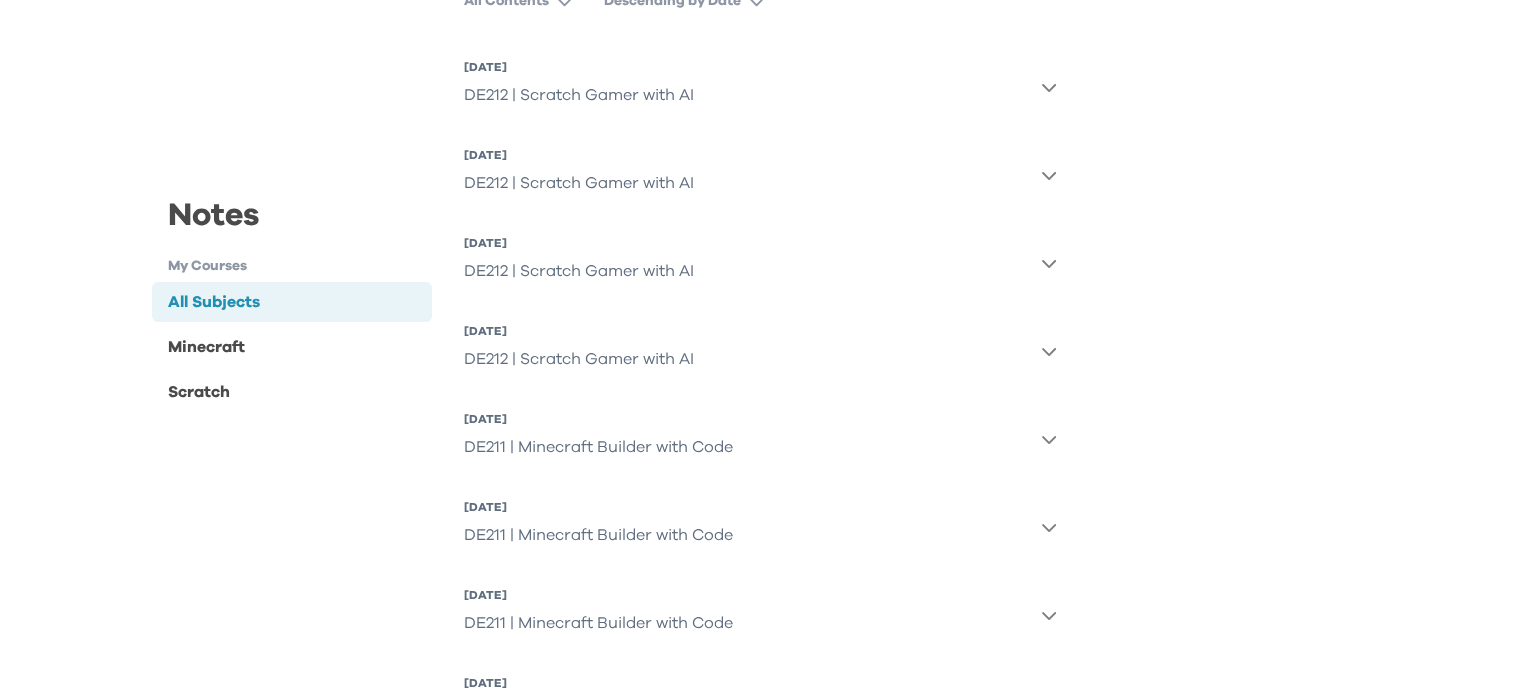 scroll, scrollTop: 191, scrollLeft: 0, axis: vertical 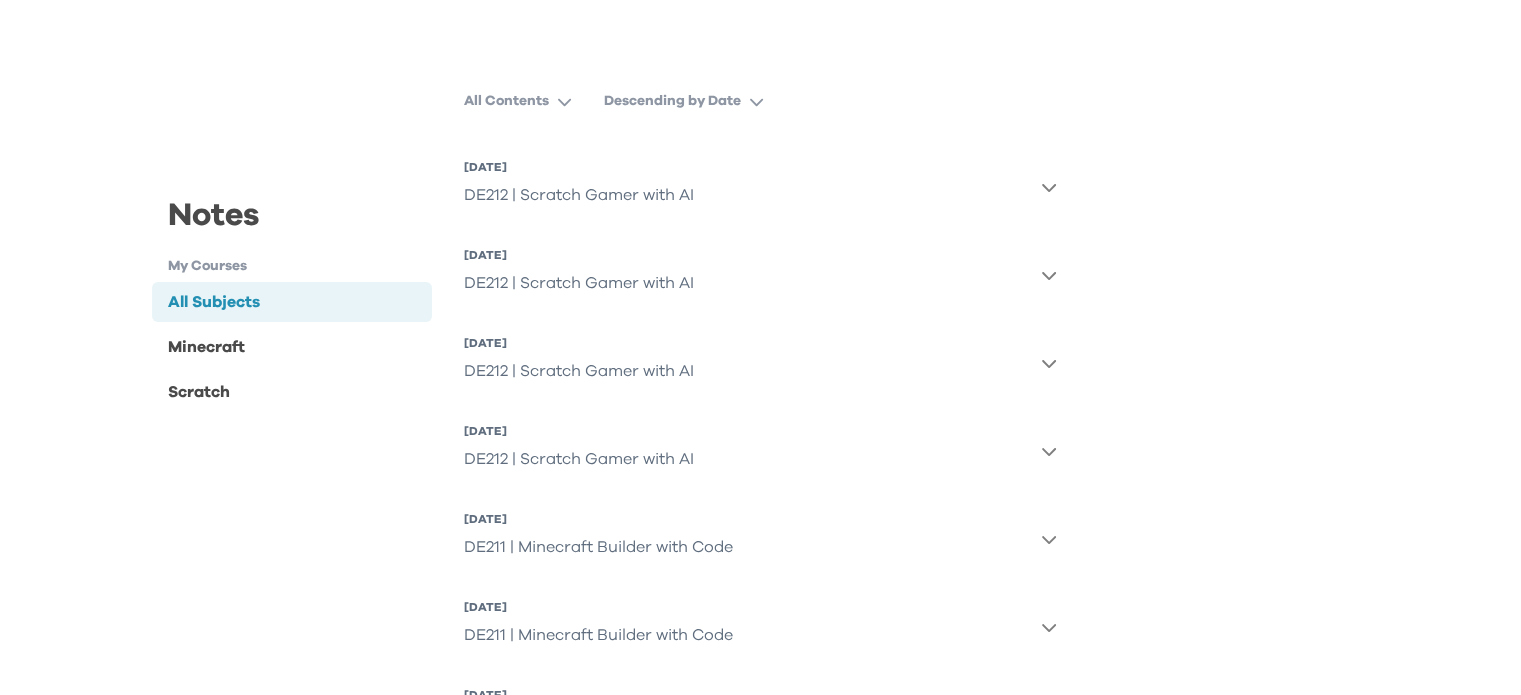 click 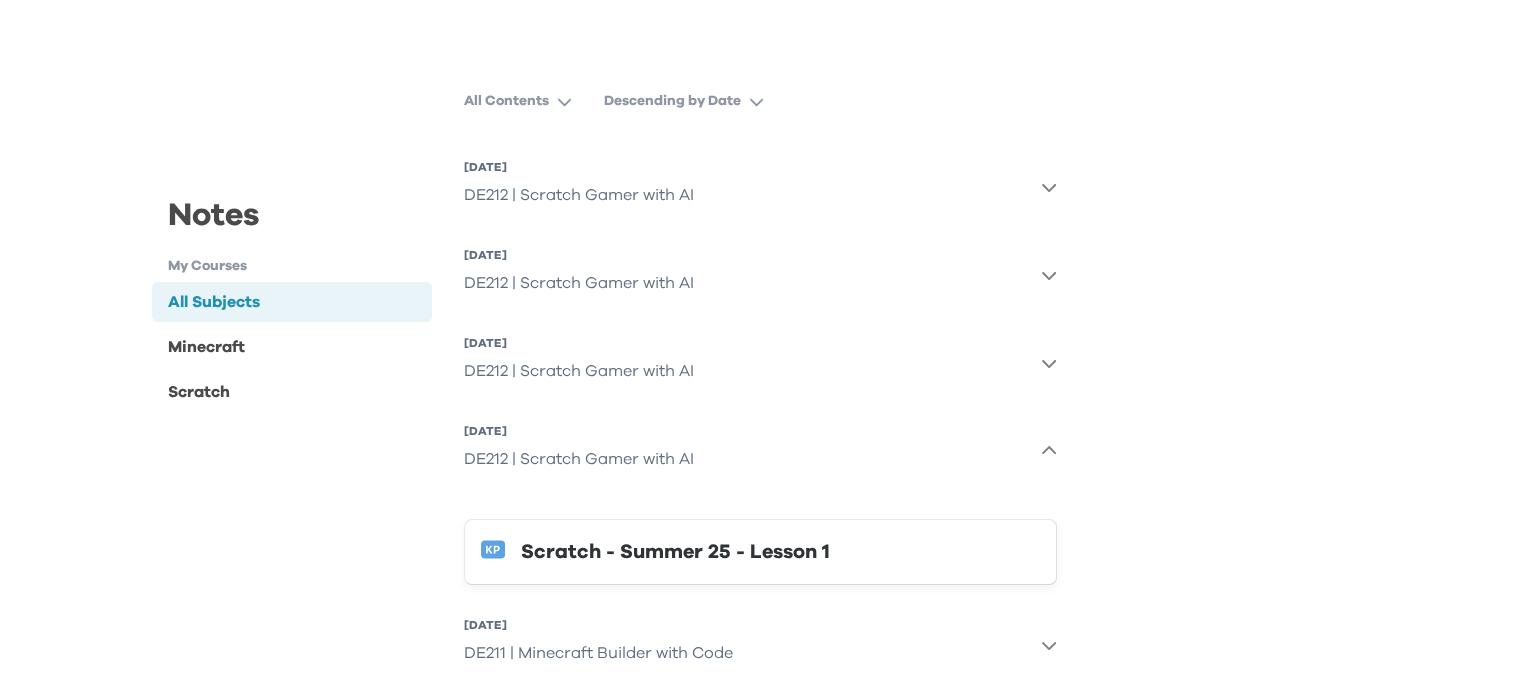 click on "Scratch - Summer 25 - Lesson 1" at bounding box center [780, 552] 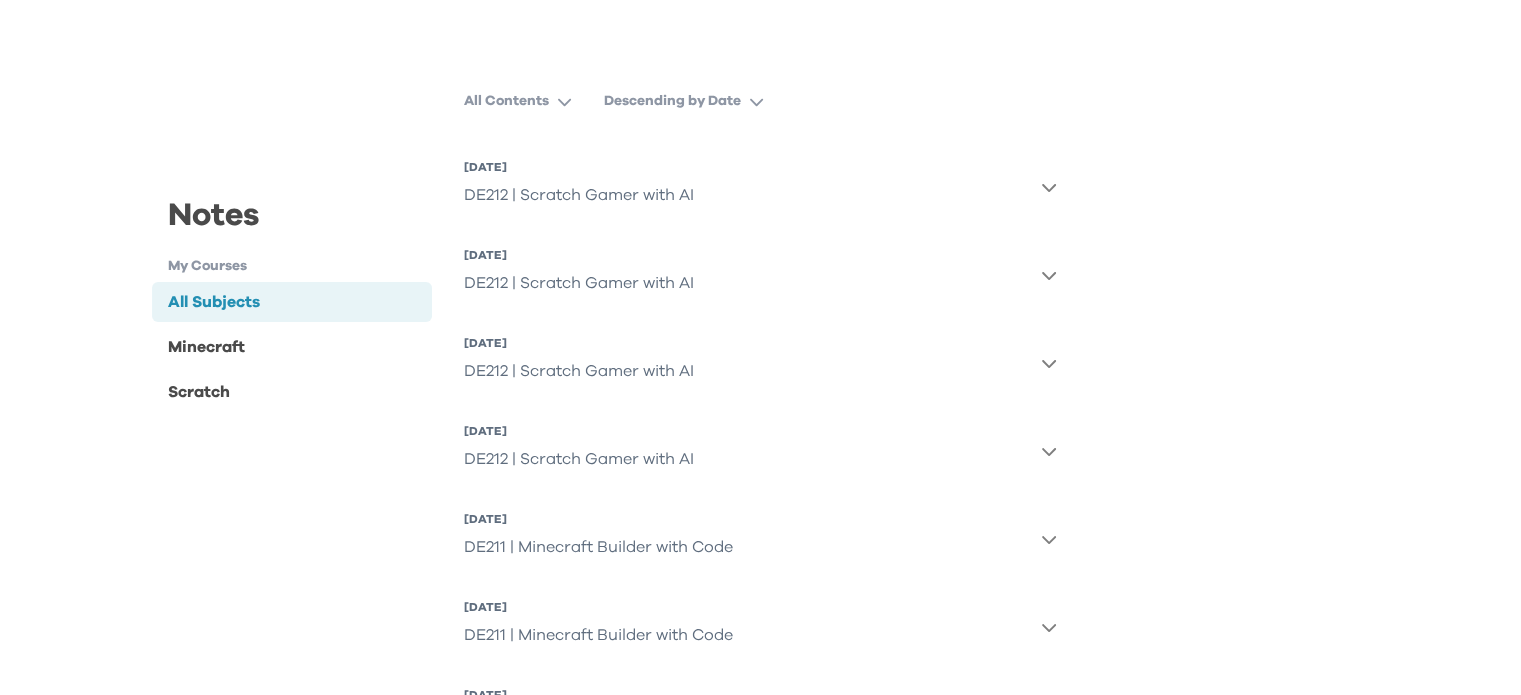 click 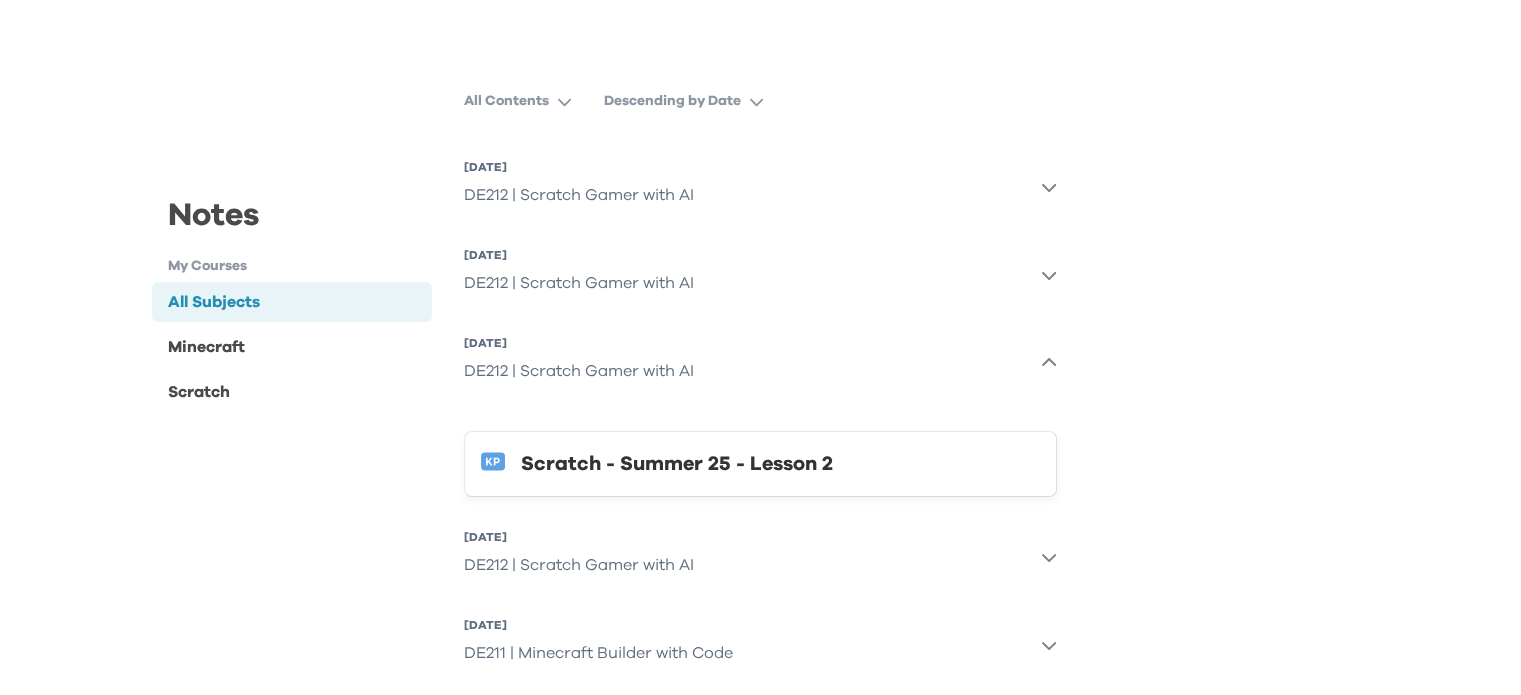 click on "Scratch - Summer 25 - Lesson 2" at bounding box center [780, 464] 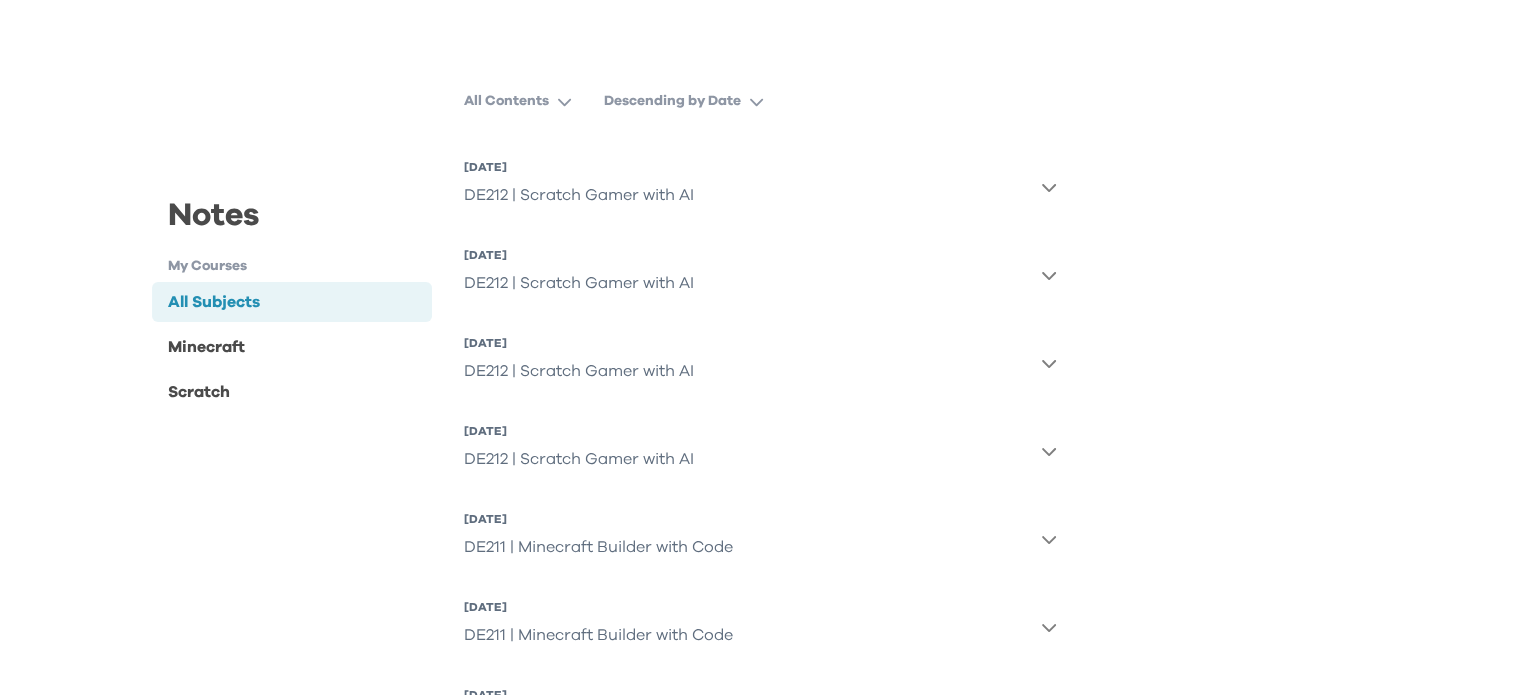 click 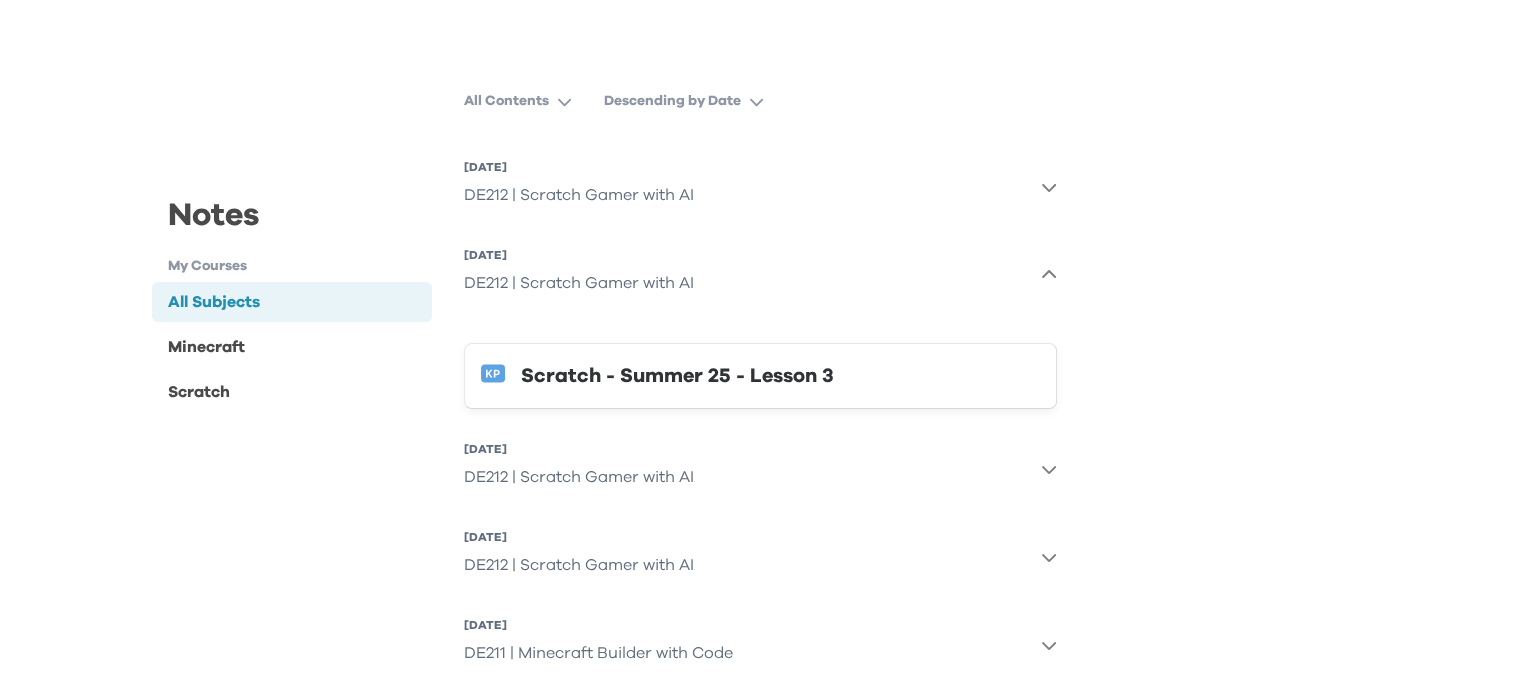 click on "Scratch - Summer 25 - Lesson 3" at bounding box center (780, 376) 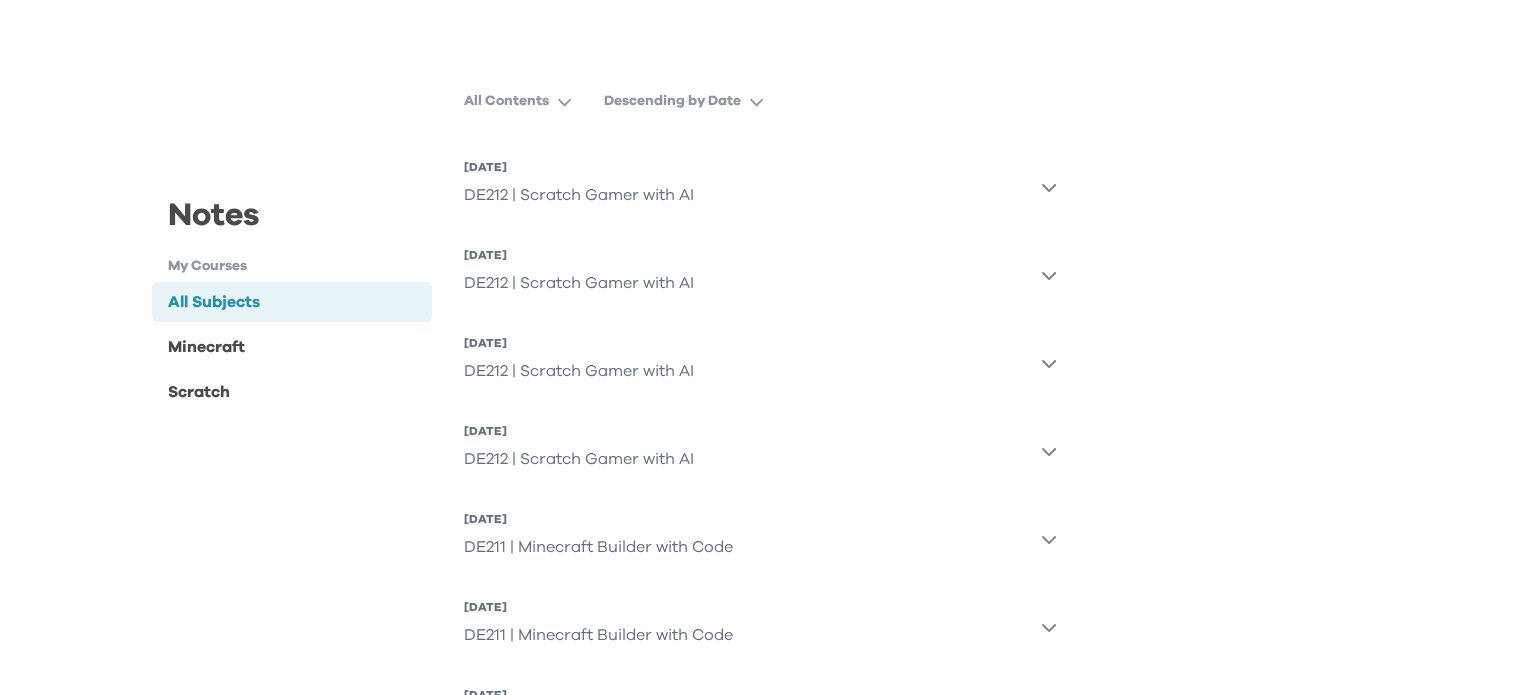 click 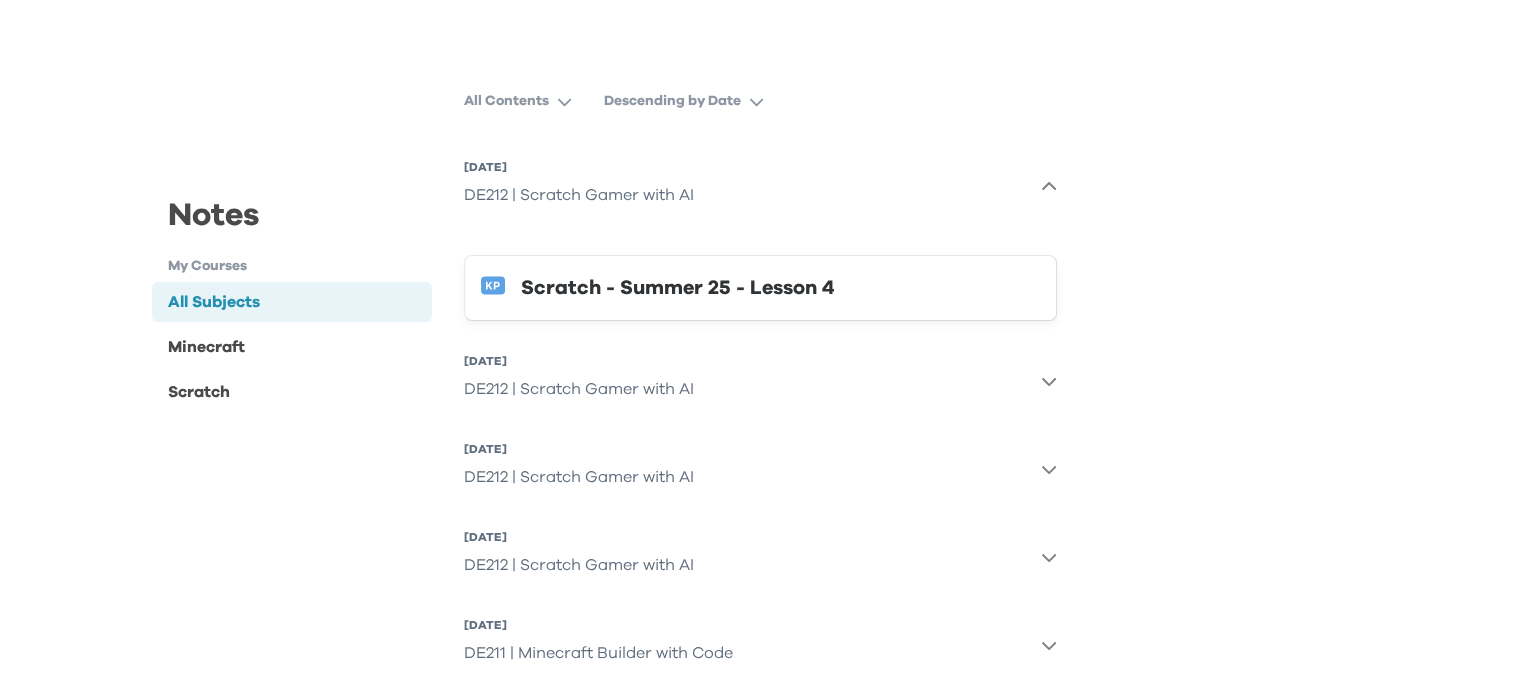 click on "Scratch - Summer 25 - Lesson 4" at bounding box center (780, 288) 